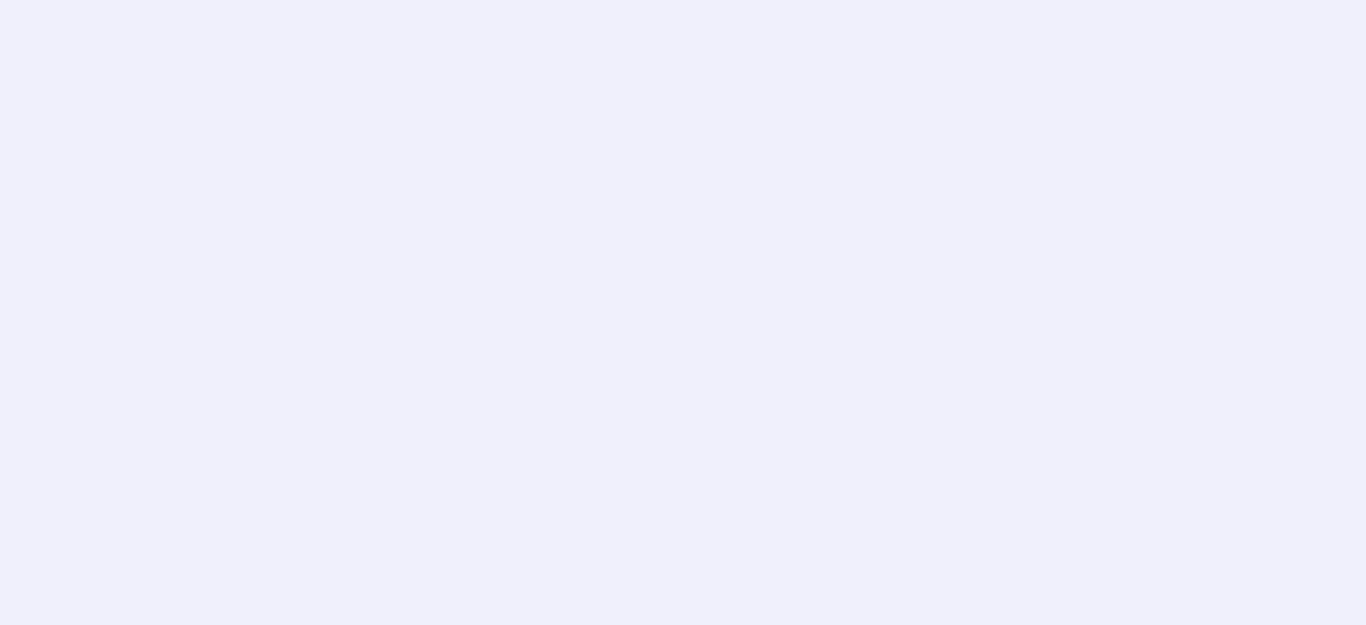 scroll, scrollTop: 0, scrollLeft: 0, axis: both 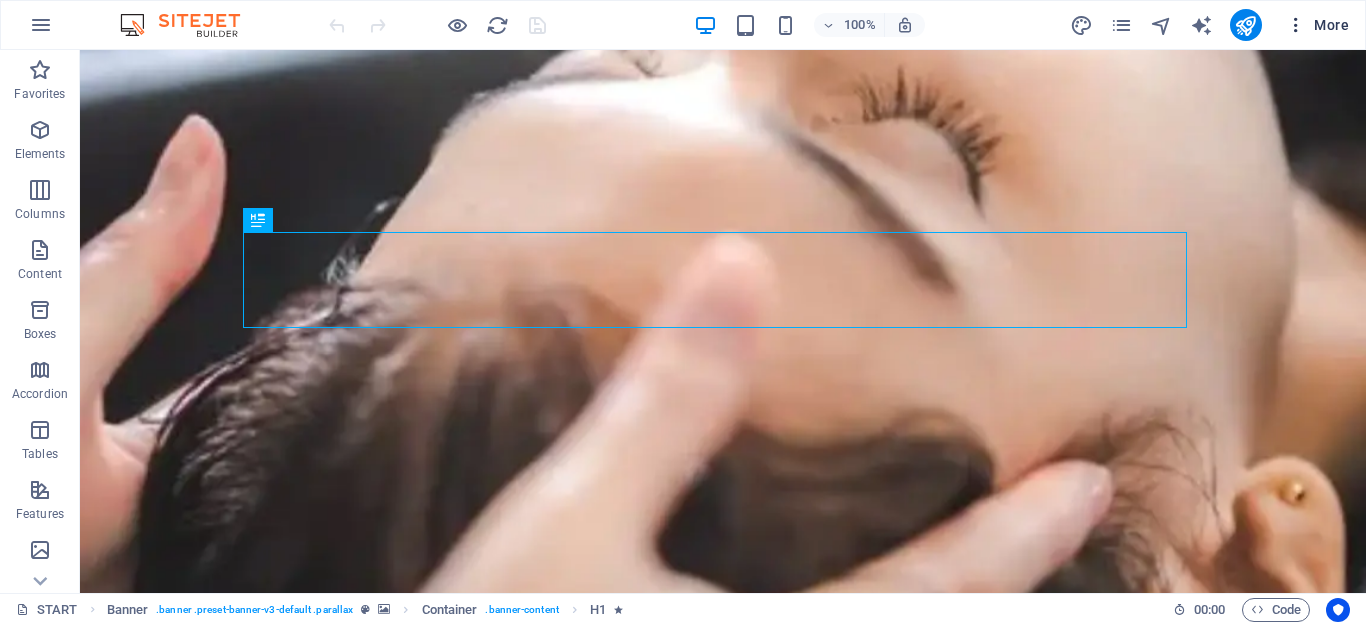 click at bounding box center (1296, 25) 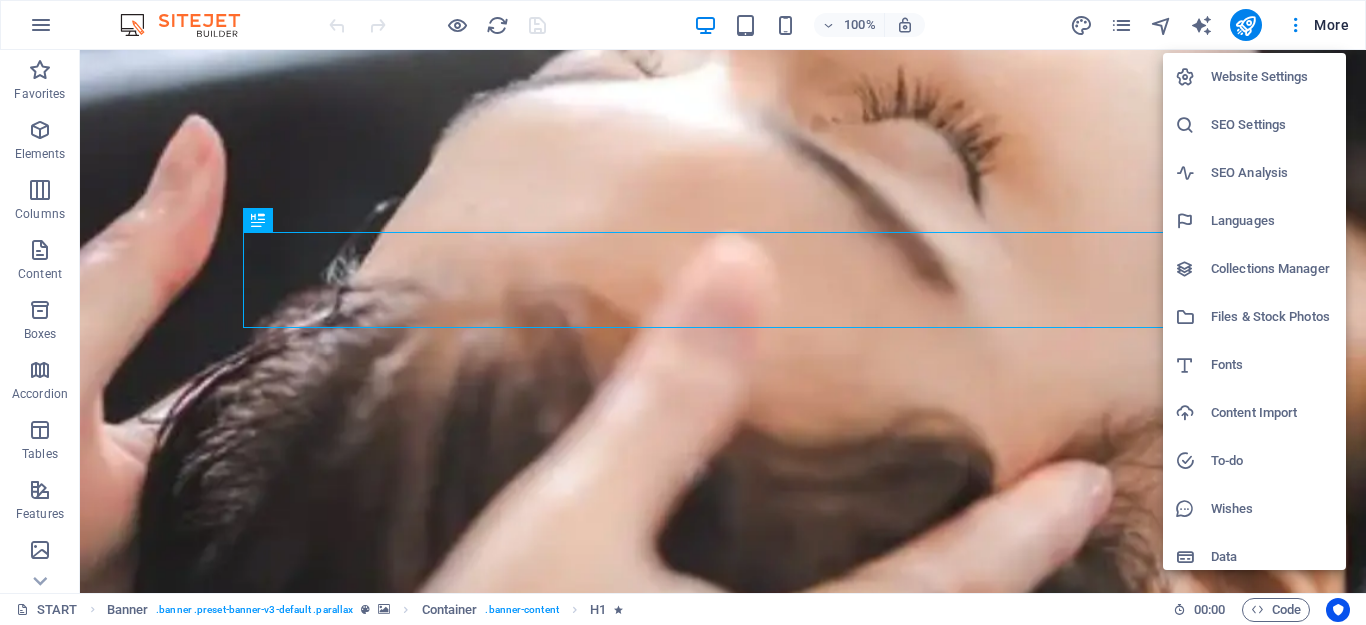 click on "SEO Settings" at bounding box center [1272, 125] 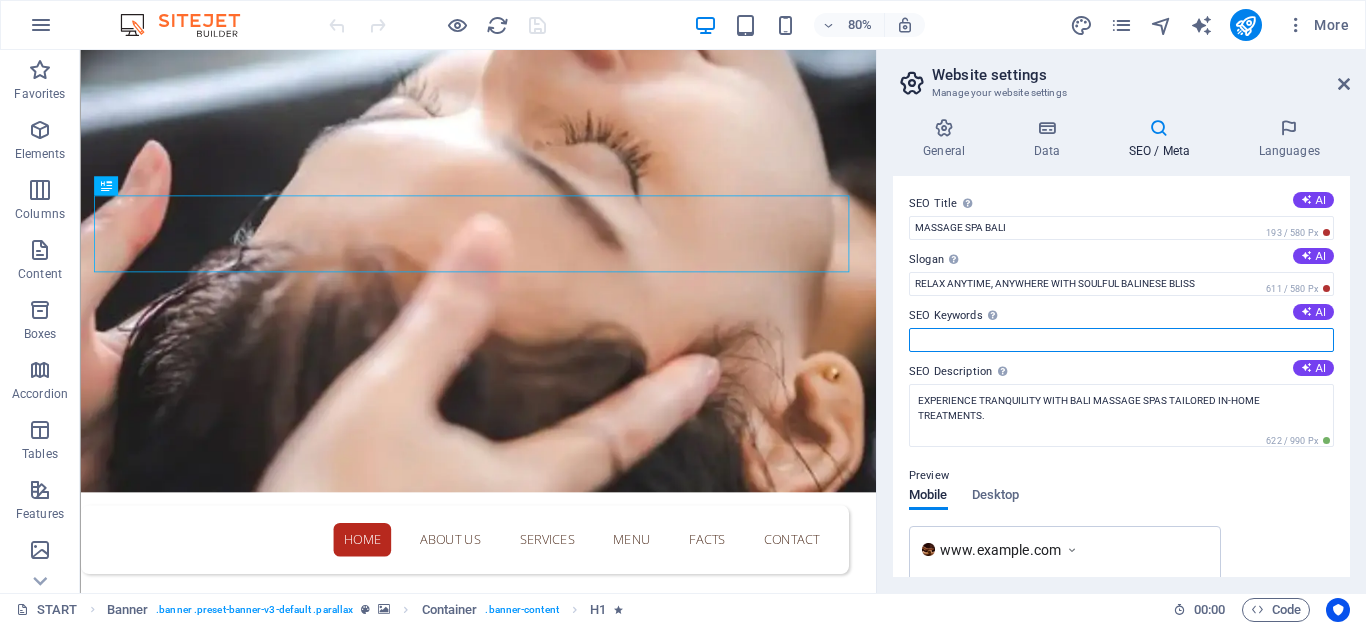 click on "SEO Keywords Comma-separated list of keywords representing your website. AI" at bounding box center (1121, 340) 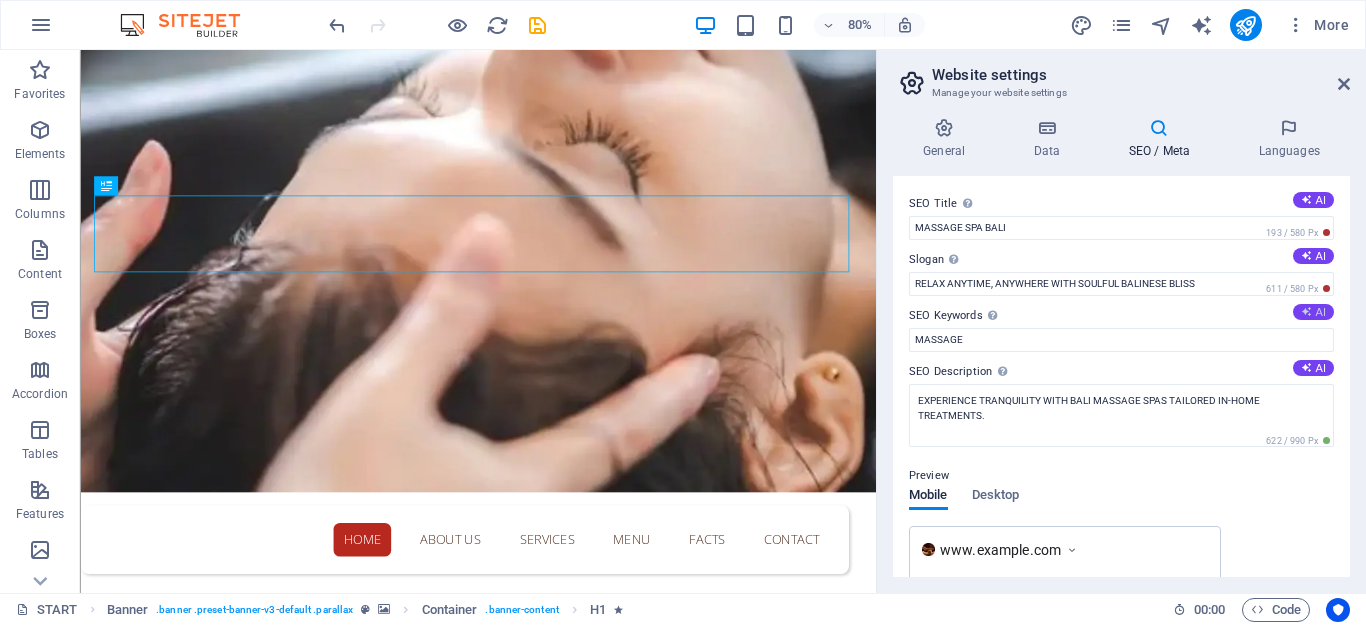 click at bounding box center (1306, 311) 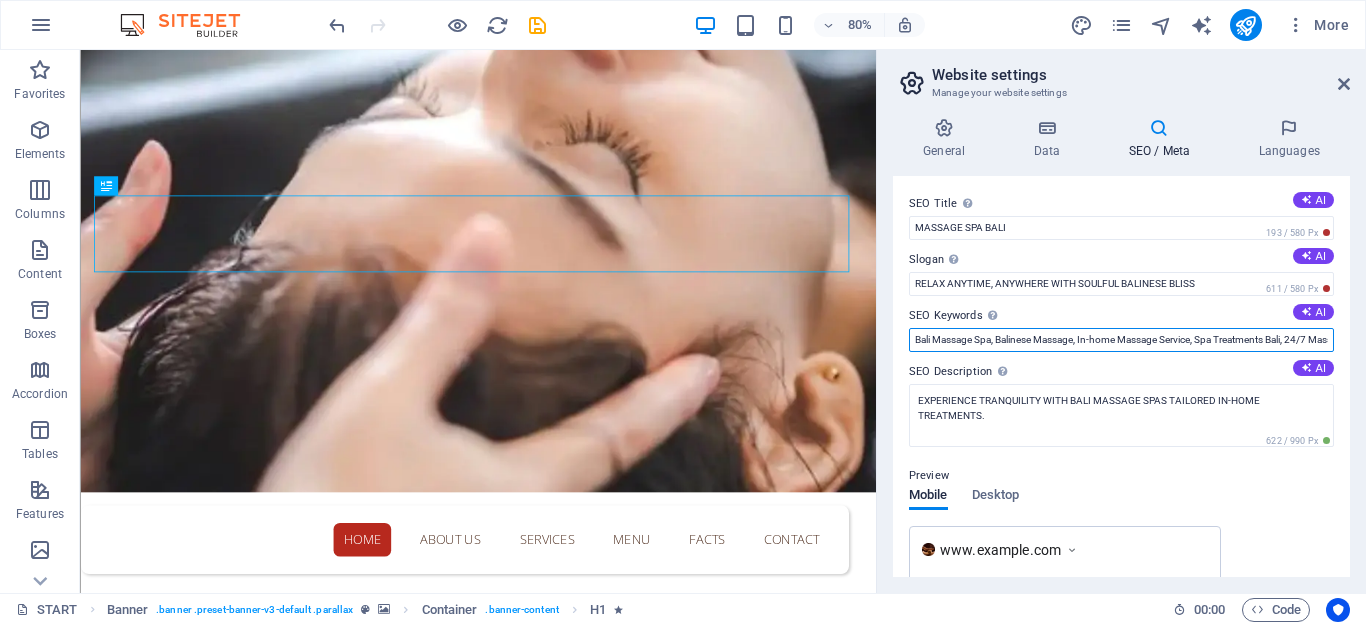click on "Bali Massage Spa, Balinese Massage, In-home Massage Service, Spa Treatments Bali, 24/7 Massage Bali, Relaxation Therapy Bali" at bounding box center [1121, 340] 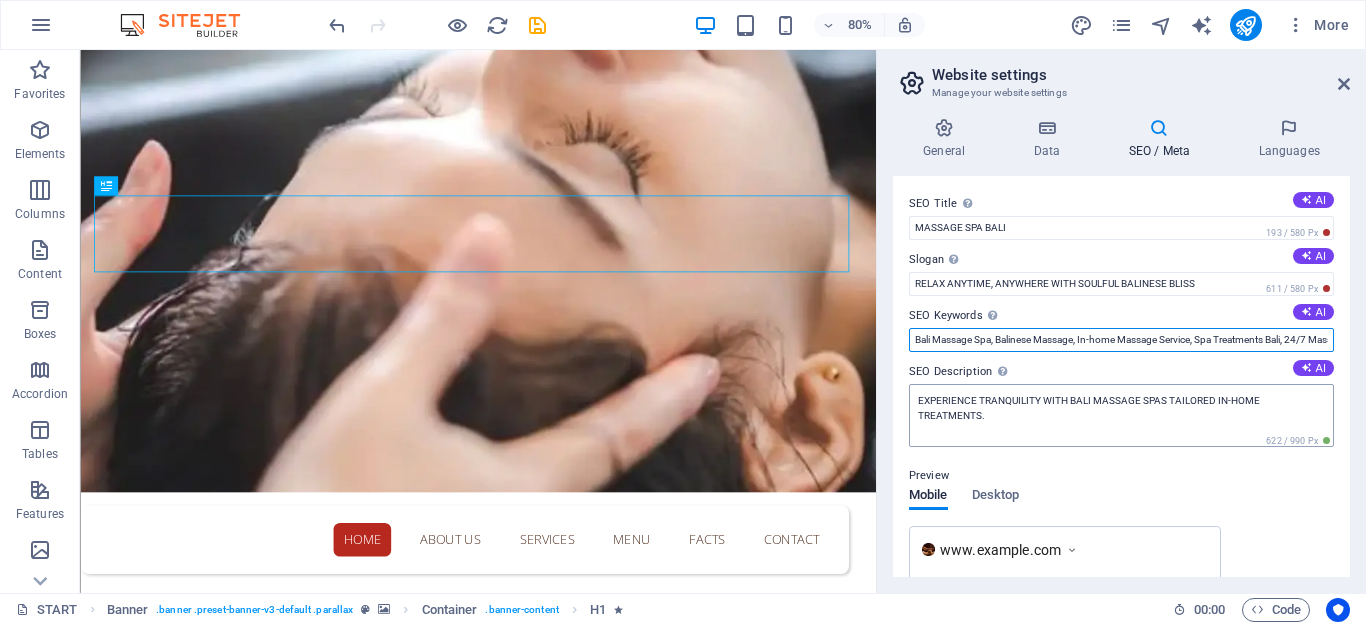 paste on "ALI MASSAGE SPA, BALINESE MASSAGE, IN-HOME MASSAGE SERVICE, SPA TREATMENTS BALI, 24/7 MASSAGE BALI, RELAXATION THERAPY BALI, MASSAGE, SPA, MASSAGE NEAR ME, SPA NEAR ME, MASSAGE PERERENAN, MASSAGE CANGGU, MASSAGE BADUNG, MASSAGE SEMINYAK, MASSAGE UMALAS, MASSAGE KEROBOKAN, MASSAGE BERAWA, MASSAGE DENPASAR, MASSAGE NUSA DUA, MASSAGE UBUD" 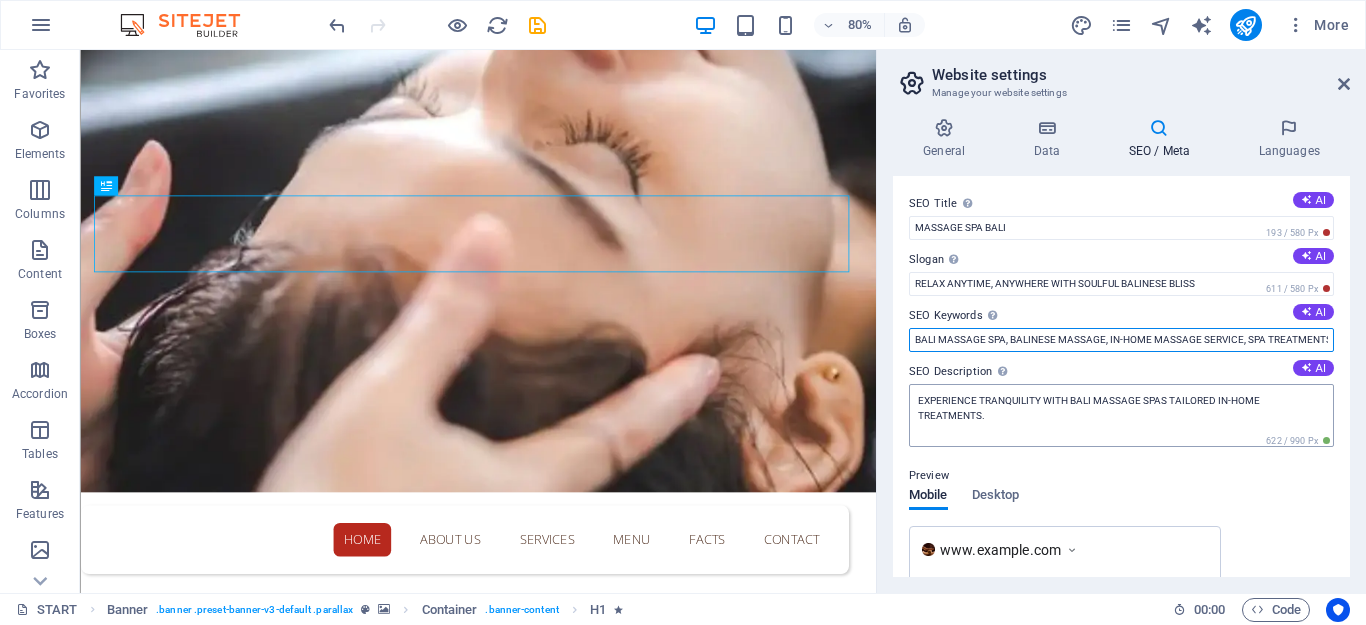 scroll, scrollTop: 0, scrollLeft: 1492, axis: horizontal 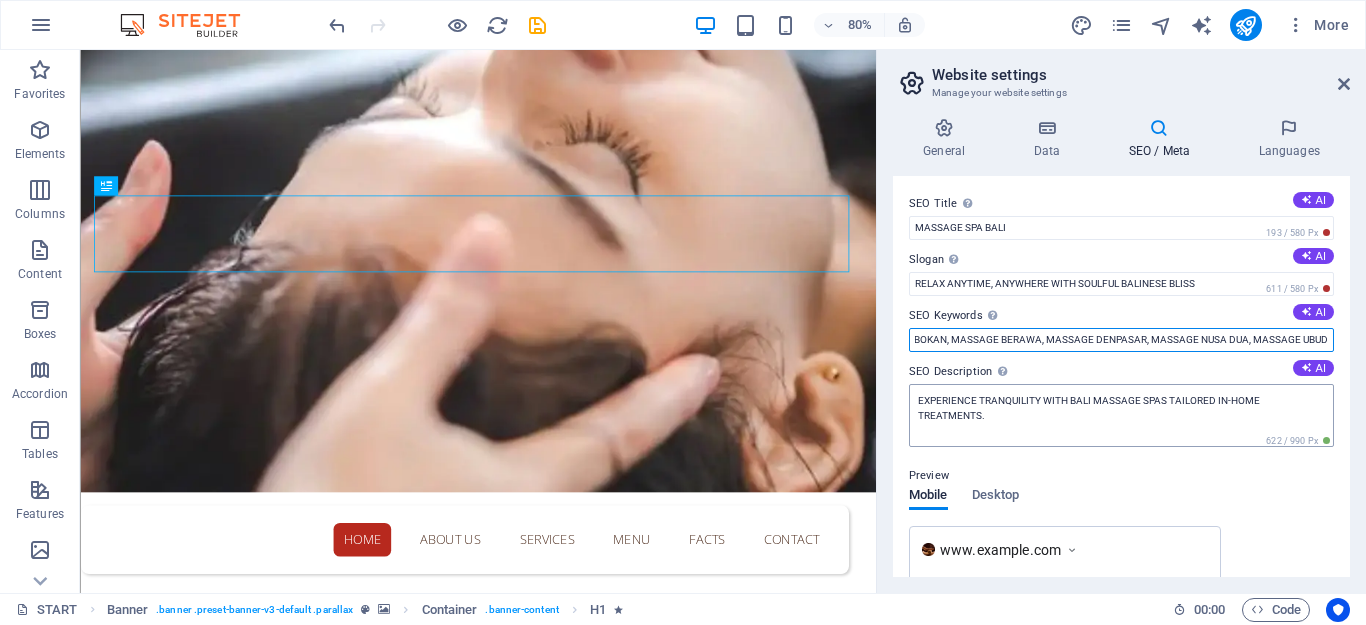 type on "BALI MASSAGE SPA, BALINESE MASSAGE, IN-HOME MASSAGE SERVICE, SPA TREATMENTS BALI, 24/7 MASSAGE BALI, RELAXATION THERAPY BALI, MASSAGE, SPA, MASSAGE NEAR ME, SPA NEAR ME, MASSAGE PERERENAN, MASSAGE CANGGU, MASSAGE BADUNG, MASSAGE SEMINYAK, MASSAGE UMALAS, MASSAGE KEROBOKAN, MASSAGE BERAWA, MASSAGE DENPASAR, MASSAGE NUSA DUA, MASSAGE UBUD" 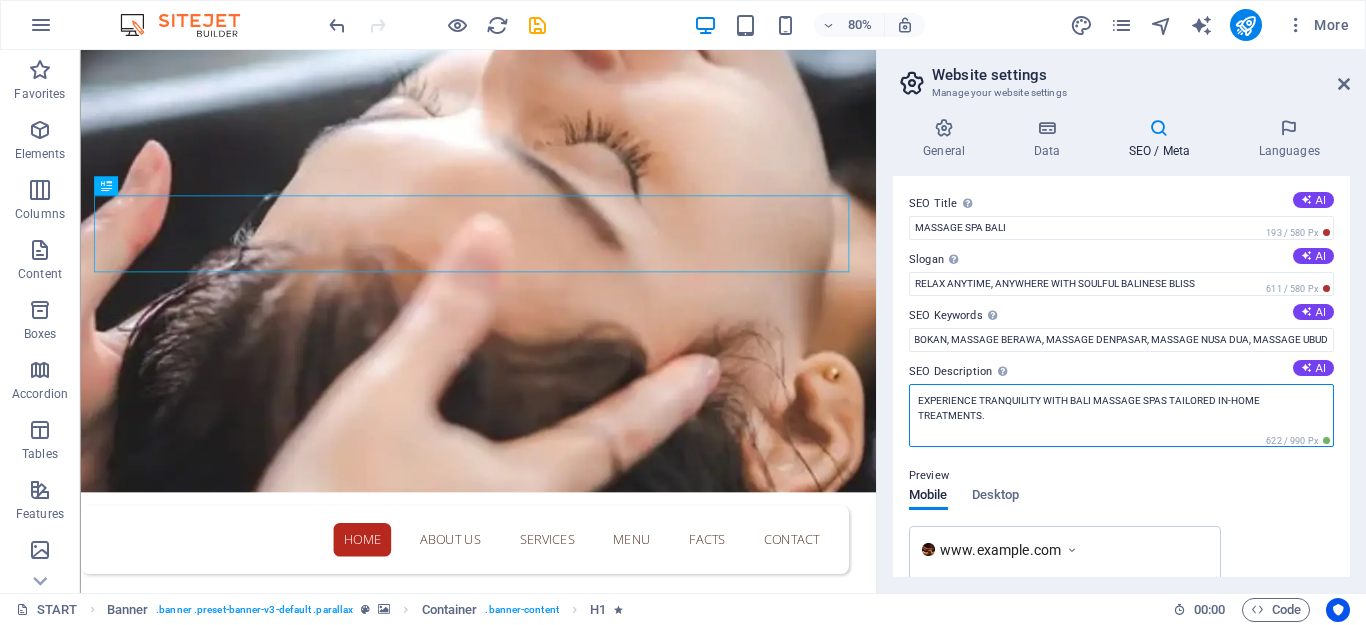 click on "EXPERIENCE TRANQUILITY WITH BALI MASSAGE SPAS TAILORED IN-HOME TREATMENTS." at bounding box center (1121, 415) 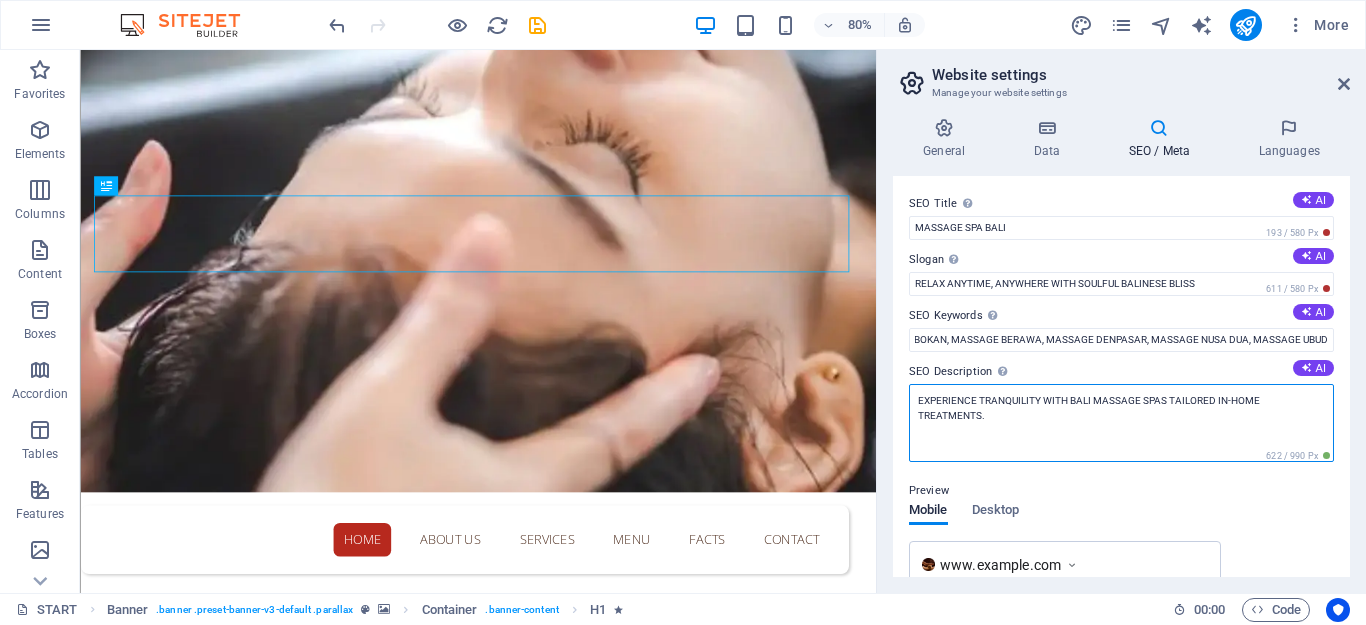 scroll, scrollTop: 0, scrollLeft: 0, axis: both 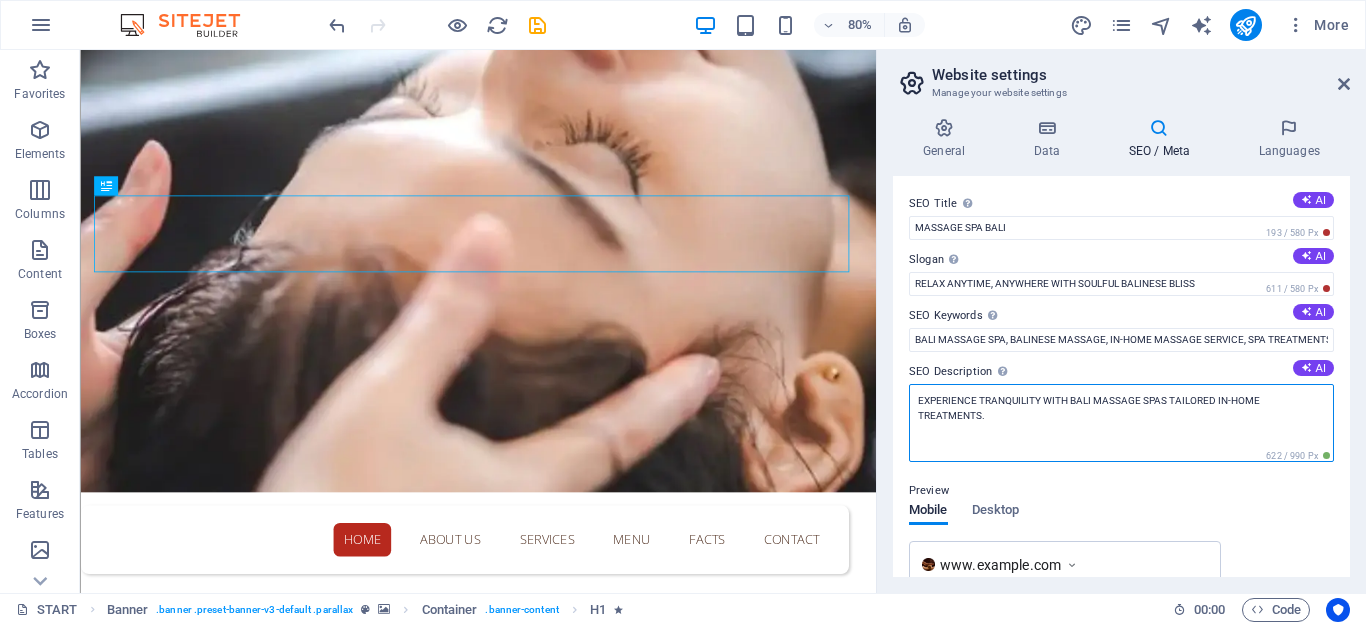 drag, startPoint x: 1005, startPoint y: 413, endPoint x: 912, endPoint y: 404, distance: 93.43447 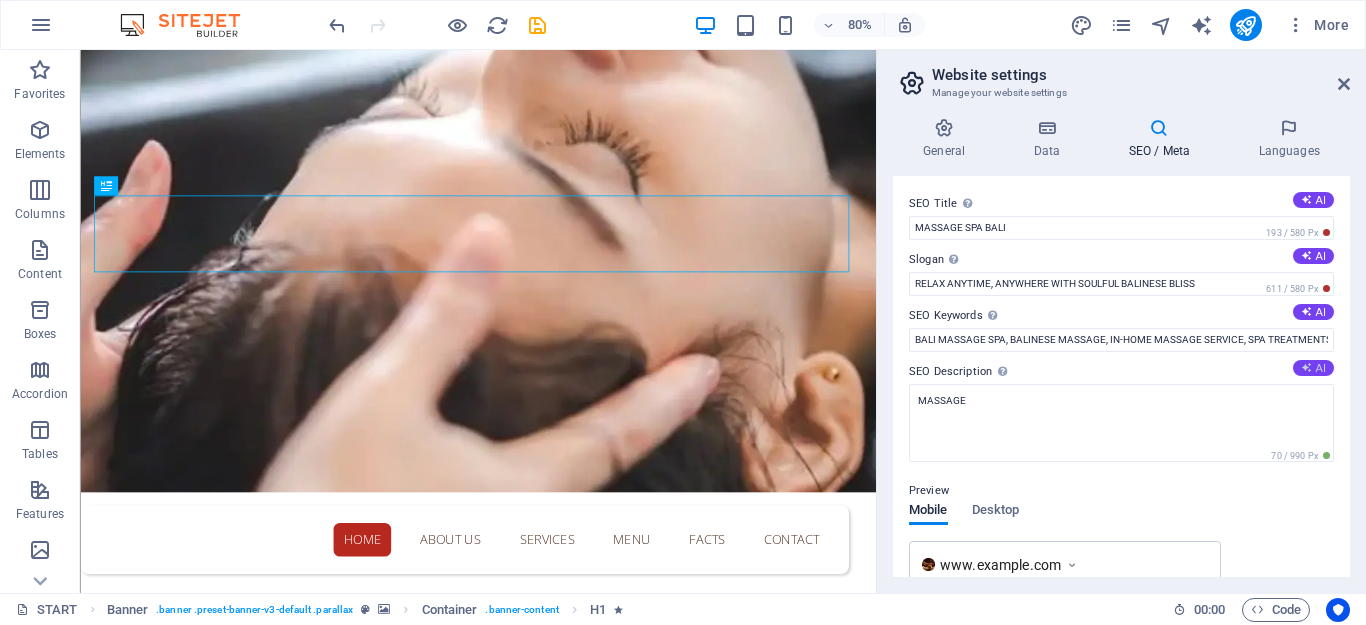 click on "AI" at bounding box center (1313, 368) 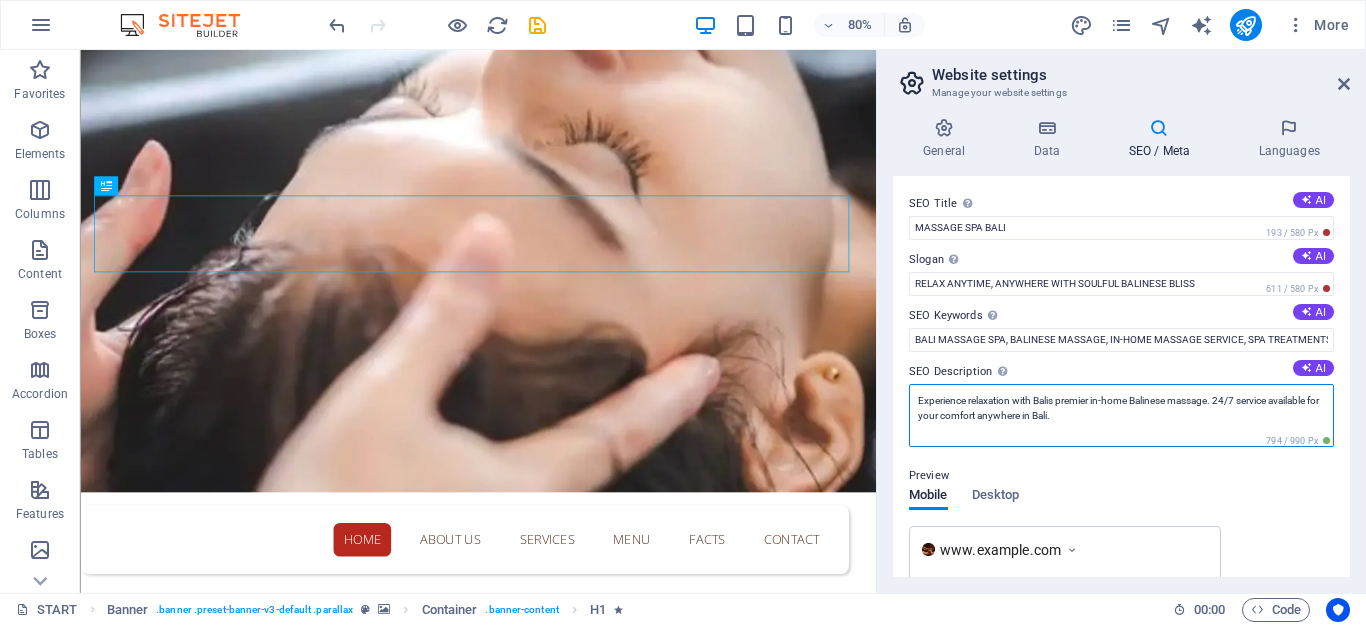 click on "Experience relaxation with Balis premier in-home Balinese massage. 24/7 service available for your comfort anywhere in Bali." at bounding box center [1121, 415] 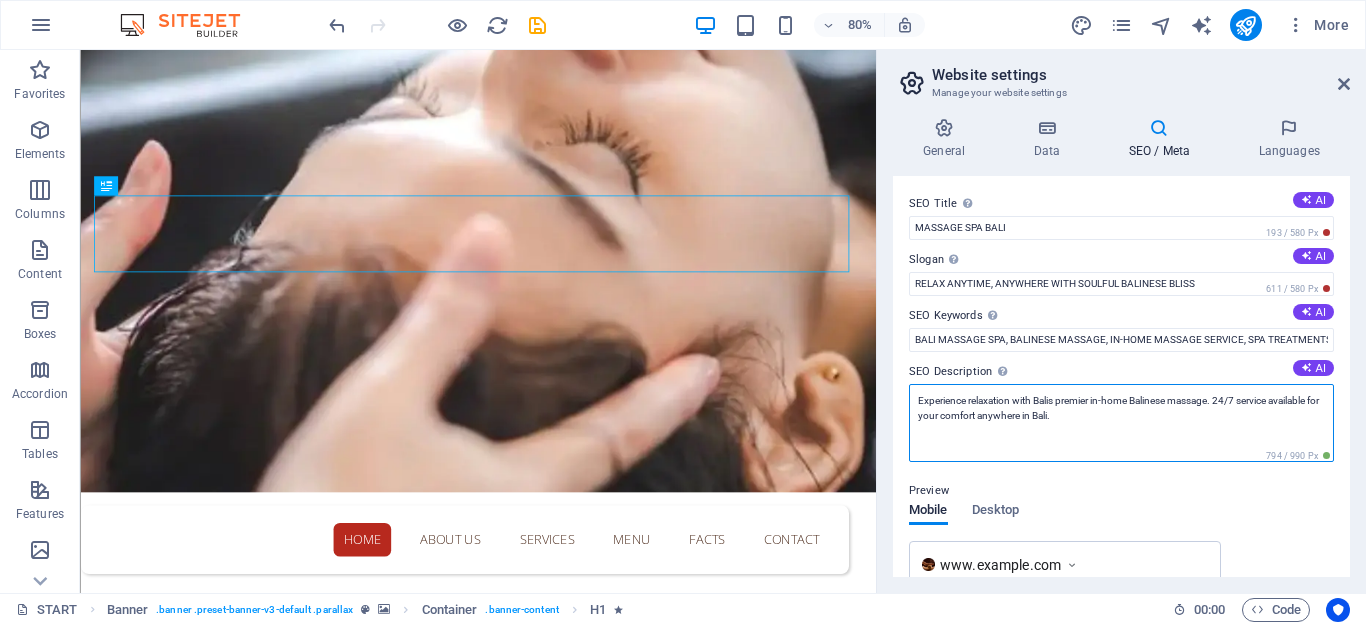 paste on "XPERIENCE RELAXATION WITH BALIS PREMIER IN-HOME BALINESE MASSAGE. 24/7 SERVICE AVAILABLE FOR YOUR COMFORT ANYWHERE IN BALI" 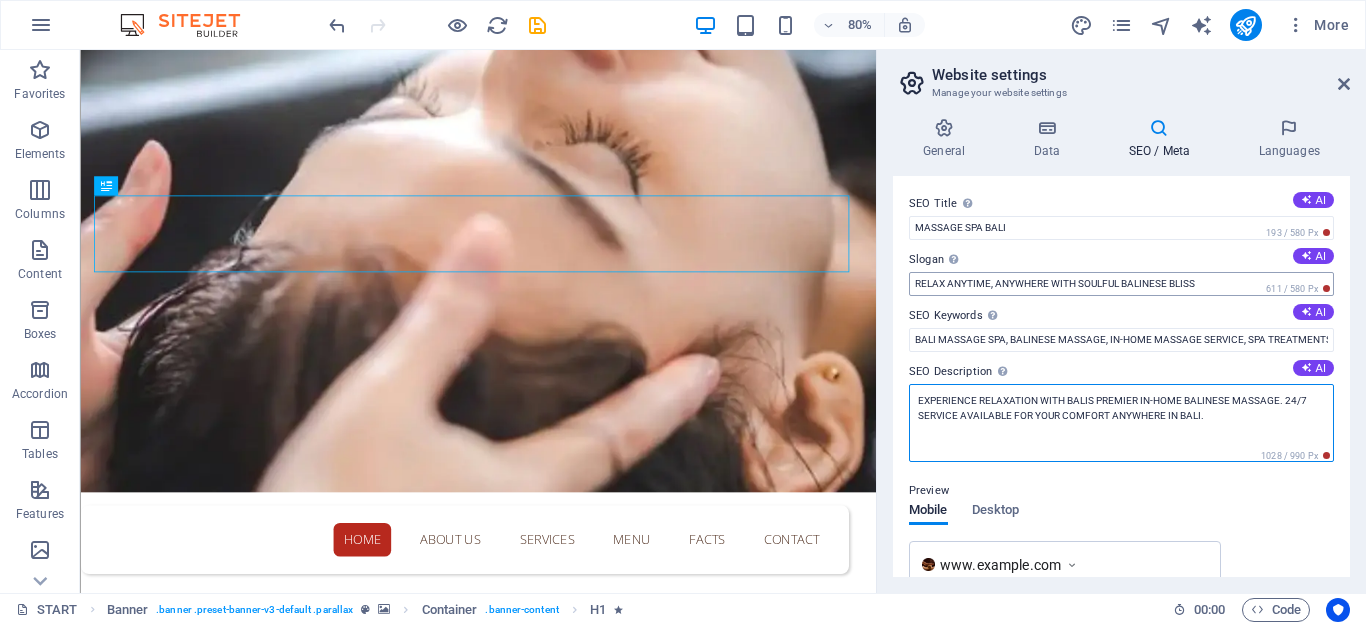 type on "EXPERIENCE RELAXATION WITH BALIS PREMIER IN-HOME BALINESE MASSAGE. 24/7 SERVICE AVAILABLE FOR YOUR COMFORT ANYWHERE IN BALI." 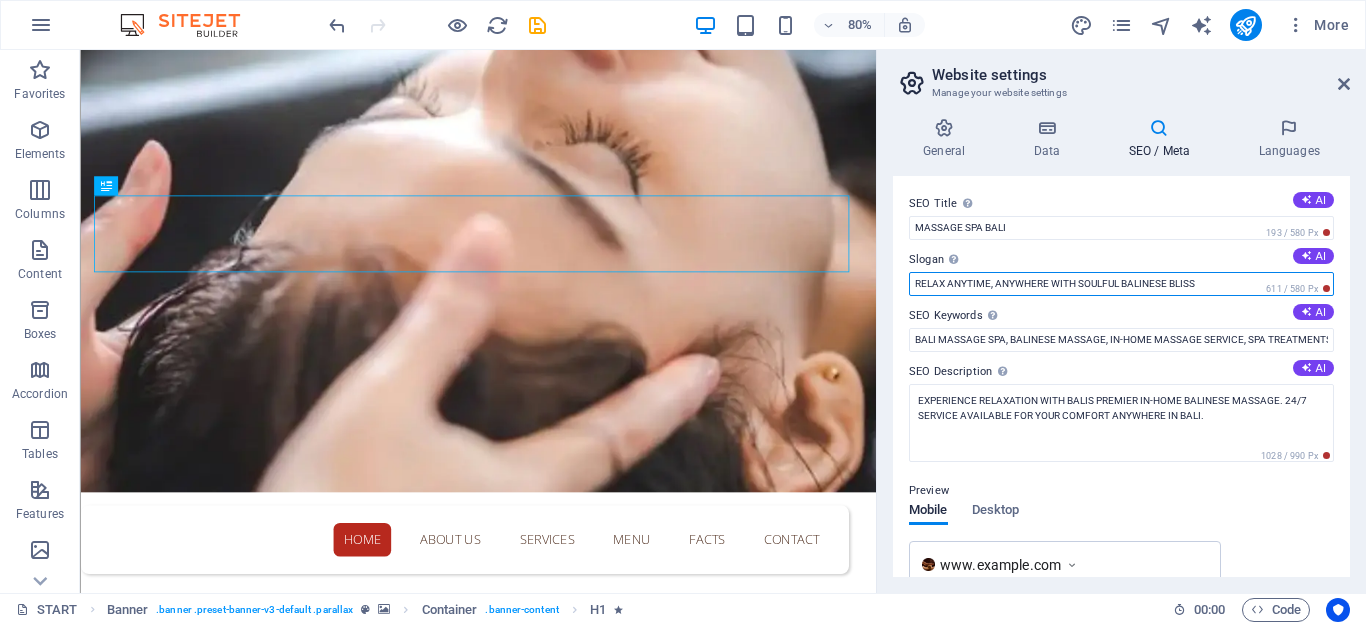 click on "RELAX ANYTIME, ANYWHERE WITH SOULFUL BALINESE BLISS" at bounding box center (1121, 284) 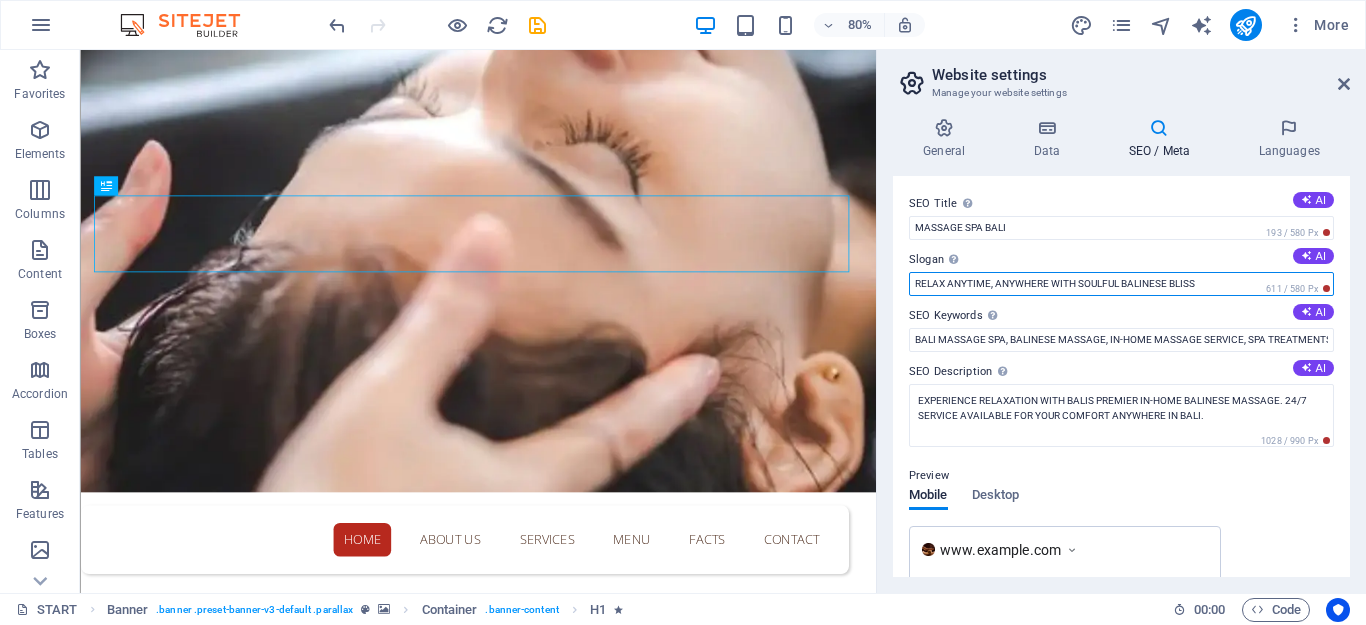 drag, startPoint x: 910, startPoint y: 282, endPoint x: 1230, endPoint y: 293, distance: 320.189 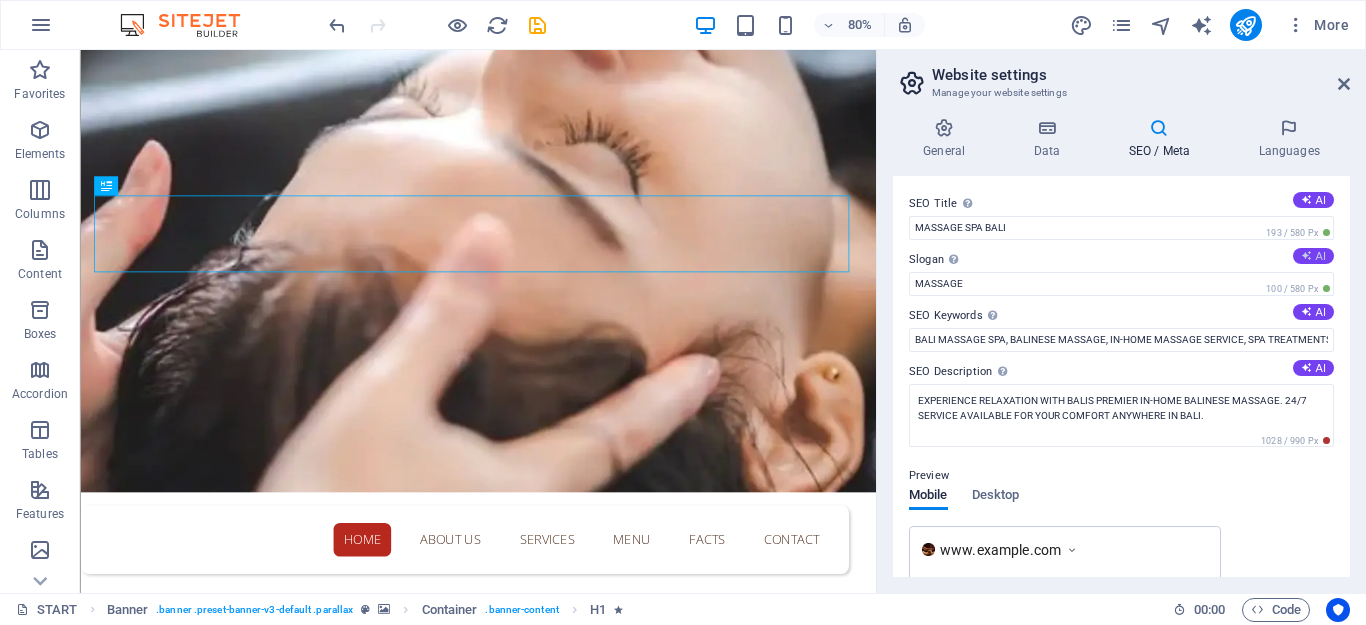 click on "AI" at bounding box center [1313, 256] 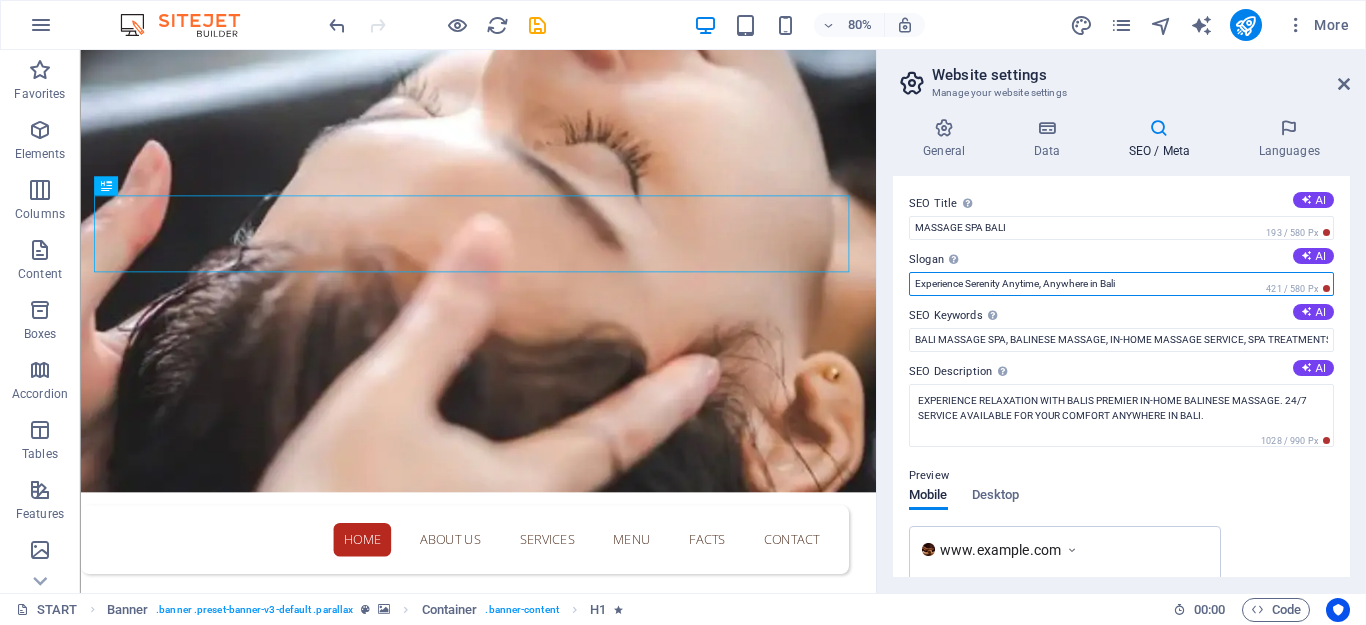 click on "Experience Serenity Anytime, Anywhere in Bali" at bounding box center [1121, 284] 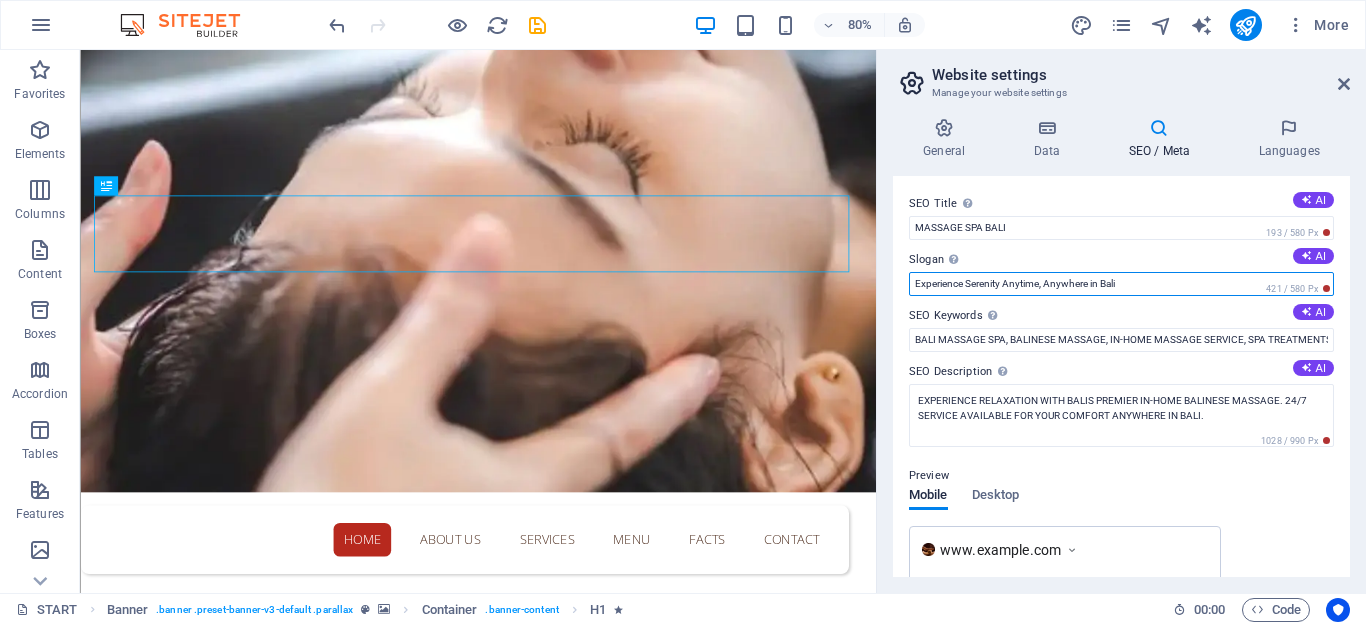 drag, startPoint x: 1197, startPoint y: 282, endPoint x: 884, endPoint y: 291, distance: 313.12936 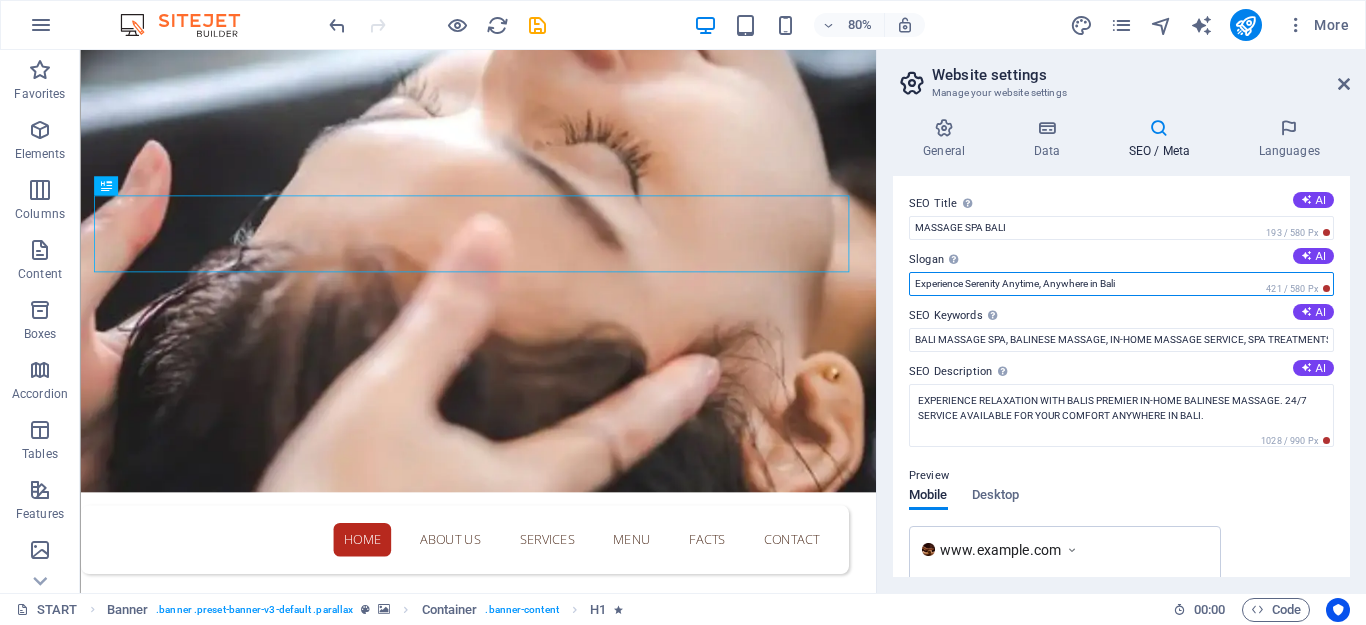 click on "General Data SEO / Meta Languages Website name MASSAGE SPA BALI Logo Drag files here, click to choose files or select files from Files or our free stock photos & videos Select files from the file manager, stock photos, or upload file(s) Upload Favicon Set the favicon of your website here. A favicon is a small icon shown in the browser tab next to your website title. It helps visitors identify your website. Drag files here, click to choose files or select files from Files or our free stock photos & videos Select files from the file manager, stock photos, or upload file(s) Upload Preview Image (Open Graph) This image will be shown when the website is shared on social networks Drag files here, click to choose files or select files from Files or our free stock photos & videos Select files from the file manager, stock photos, or upload file(s) Upload Contact data for this website. This can be used everywhere on the website and will update automatically. Company MASSAGE SPA BALI First name Last name Street City" at bounding box center [1121, 347] 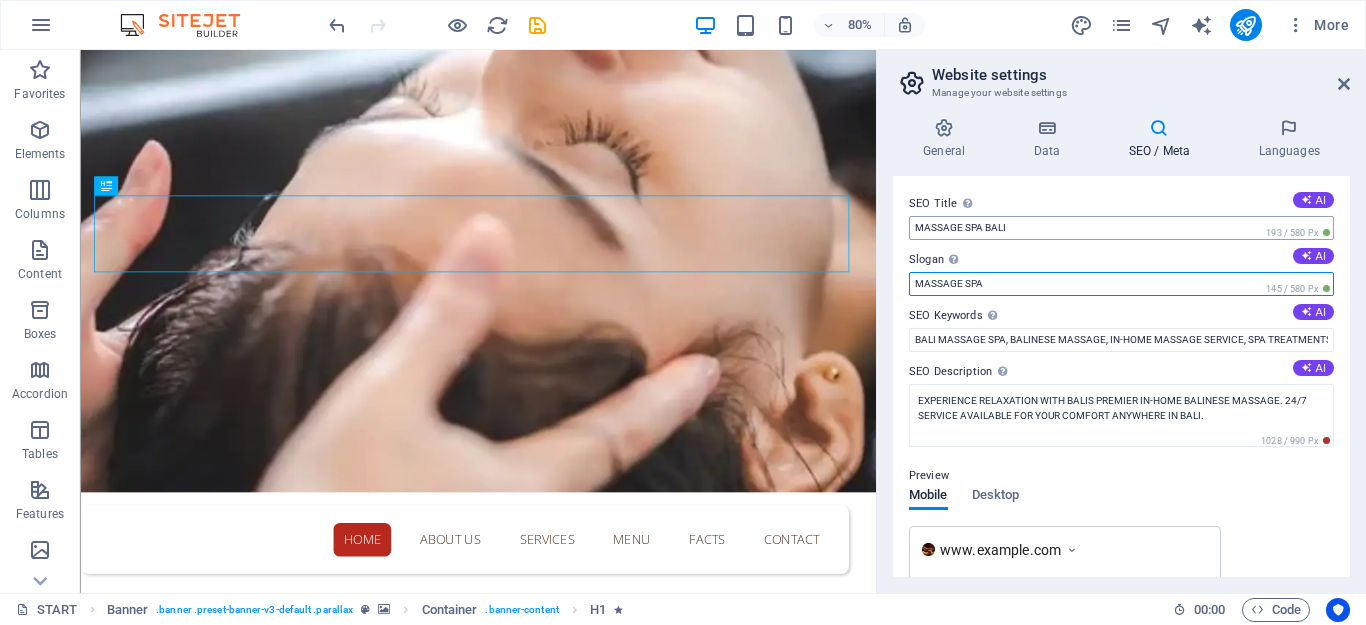 type on "MASSAGE SPA" 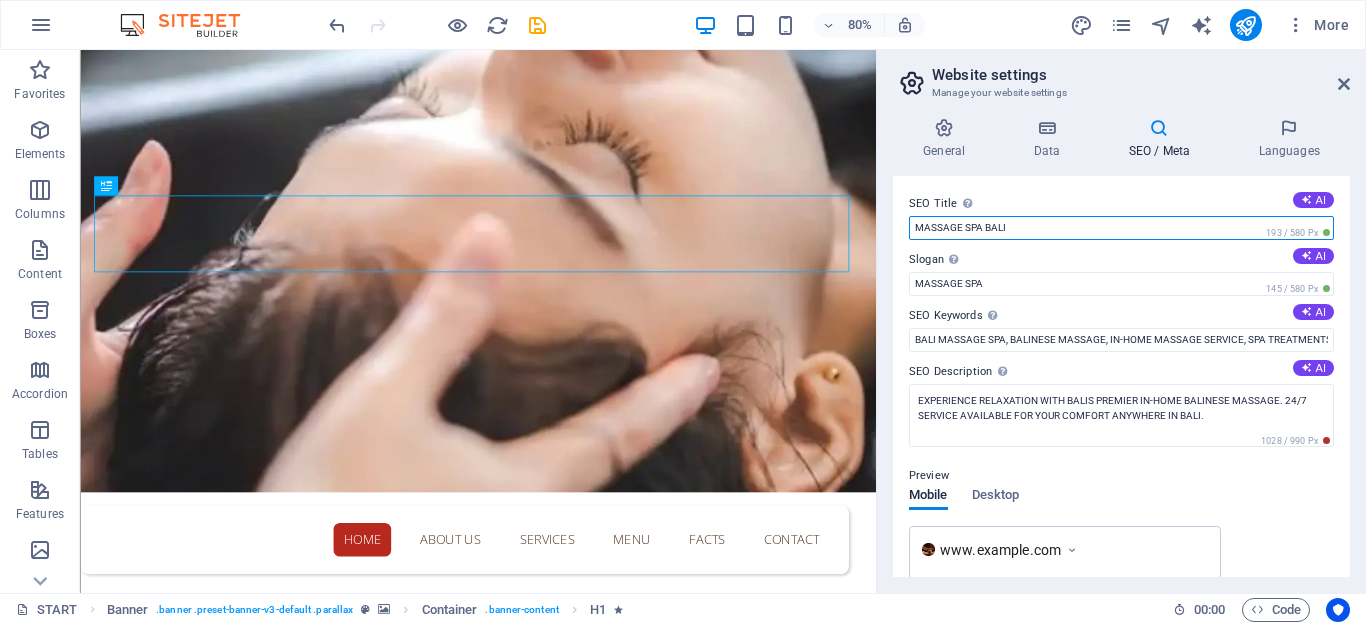 click on "MASSAGE SPA BALI" at bounding box center [1121, 228] 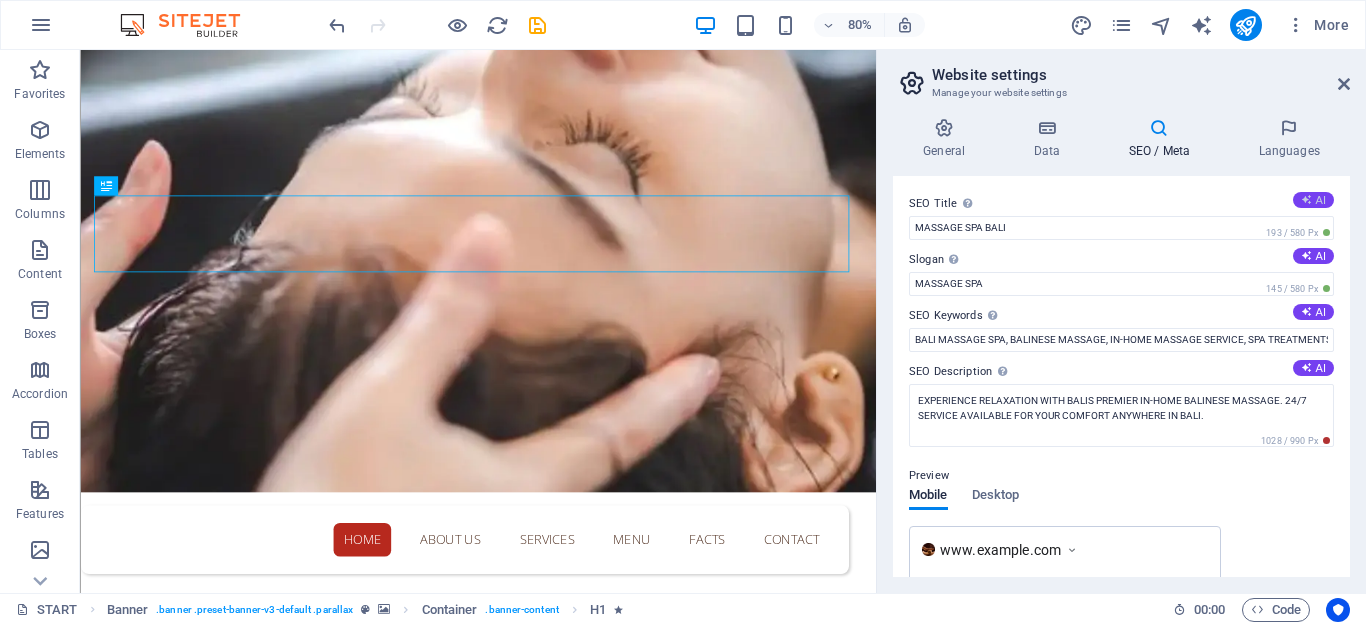 click at bounding box center [1306, 199] 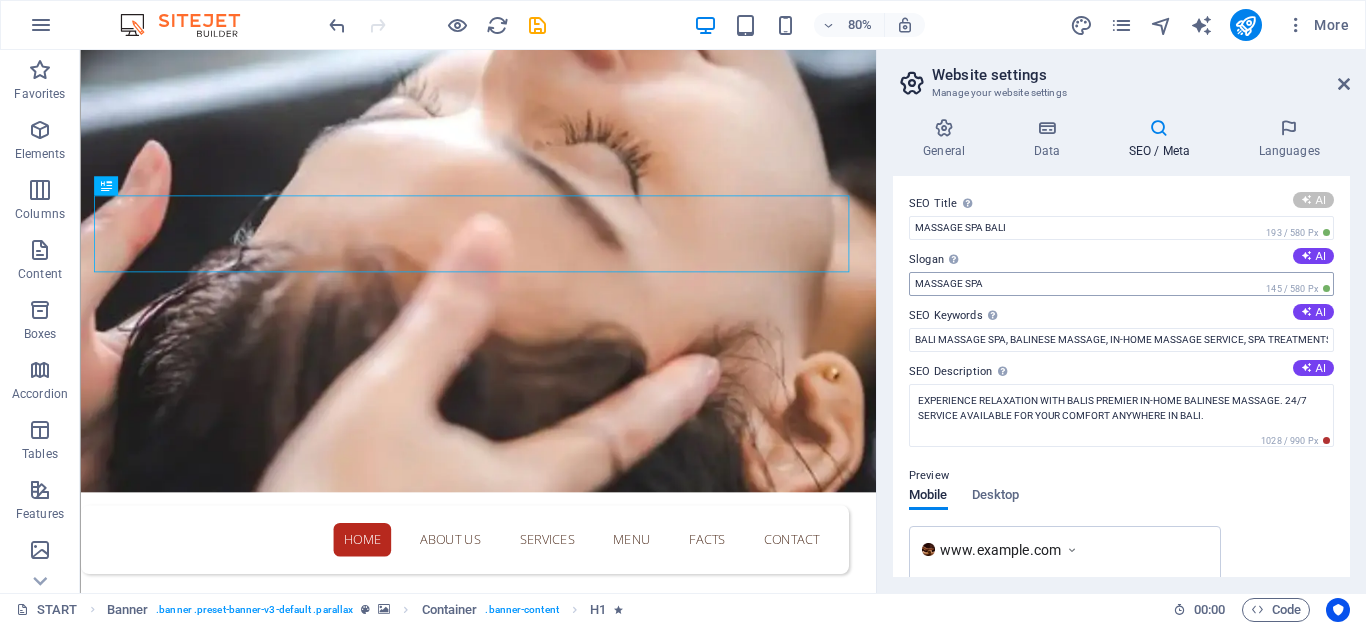 type on "24/7 Bali Massage Spa Bliss" 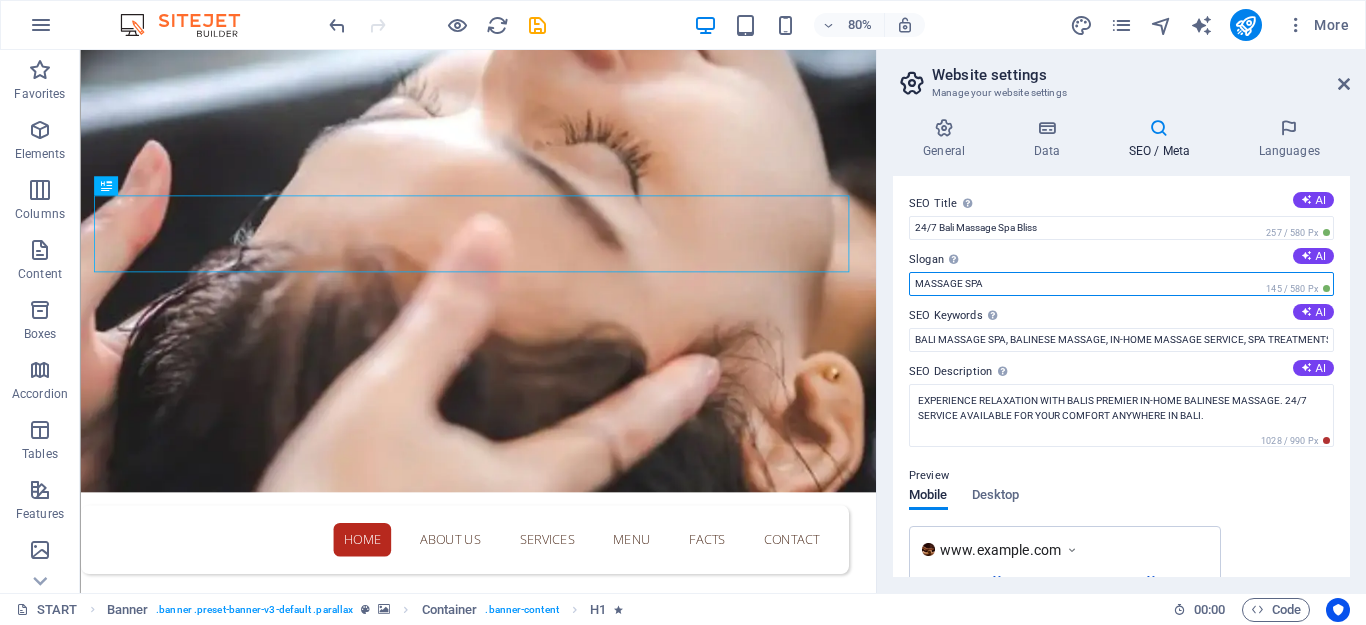 click on "MASSAGE SPA" at bounding box center (1121, 284) 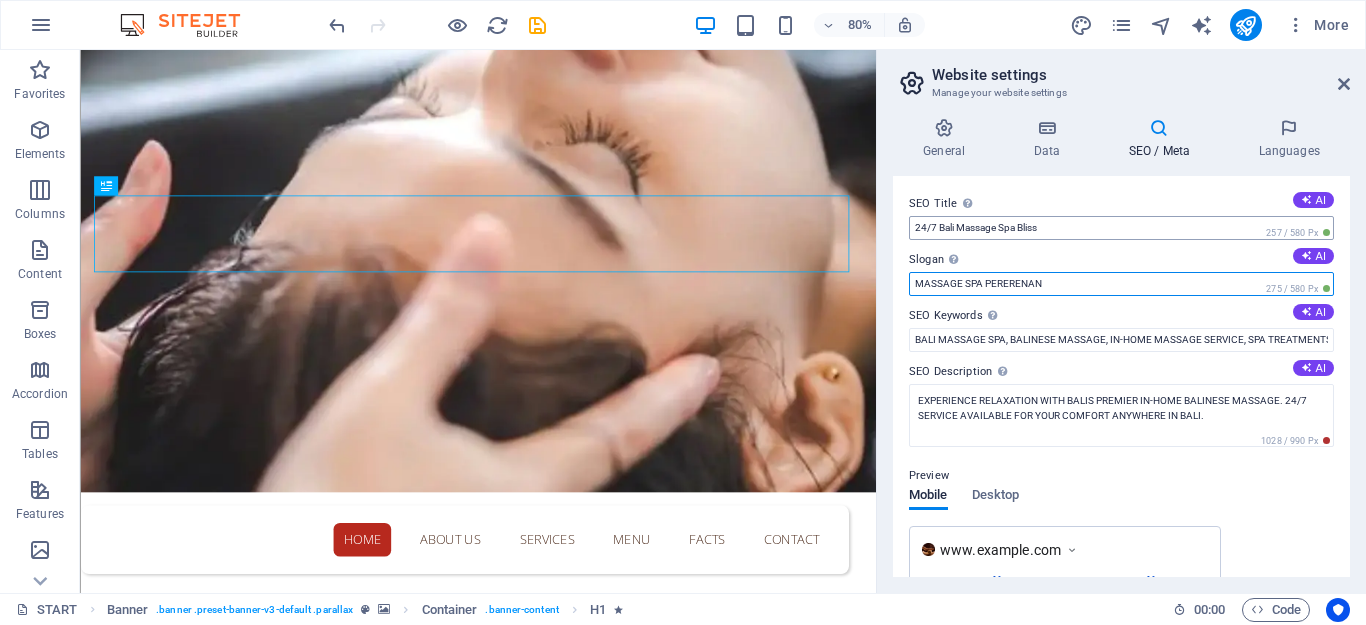 type on "MASSAGE SPA PERERENAN" 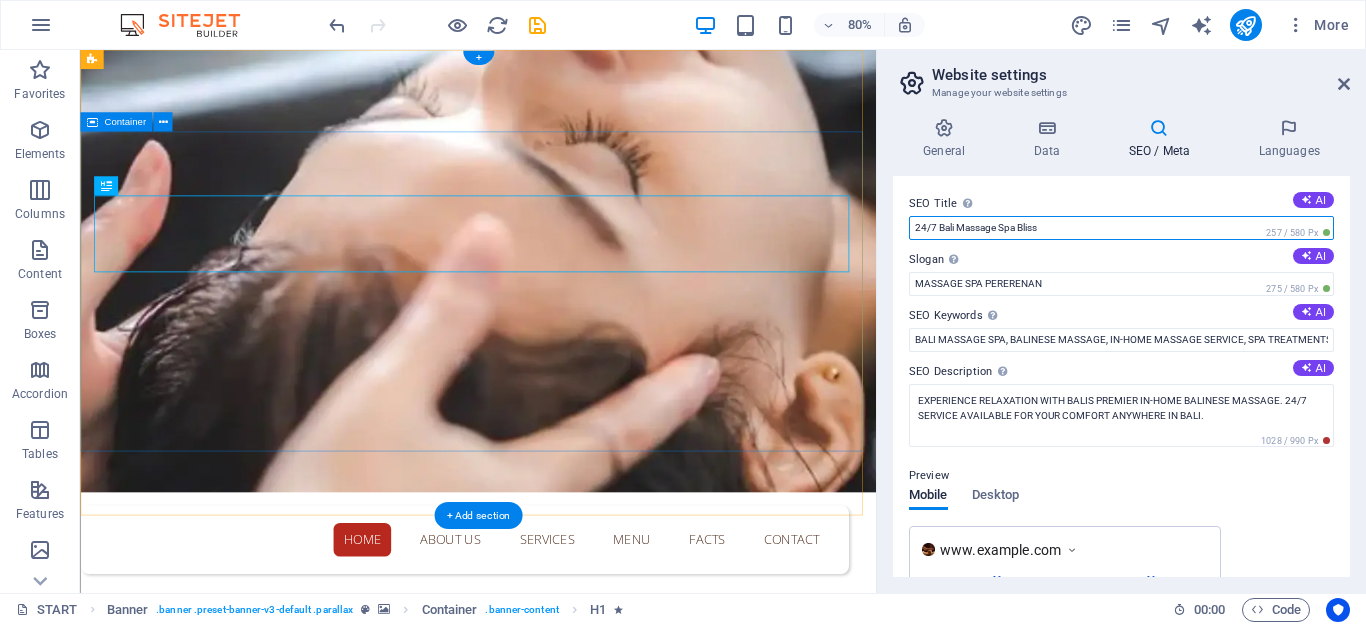 drag, startPoint x: 1143, startPoint y: 274, endPoint x: 1051, endPoint y: 248, distance: 95.60335 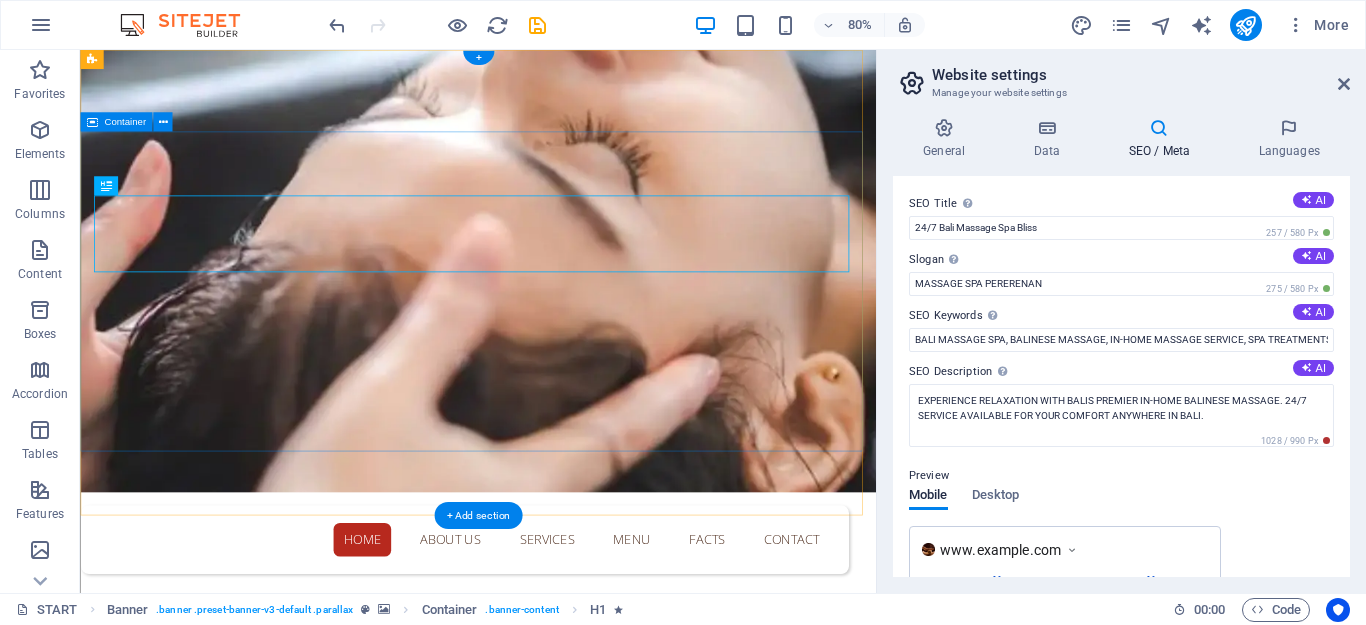 type on "<!-- Google tag (gtag.js) -->
<script async="" src="https://www.googletagmanager.com/gtag/js?id=G-VS4JCKH9TF">
</script>
<script>
window.dataLayer = window.dataLayer || [];
function gtag(){dataLayer.push(arguments);}
gtag('js', new Date());
gtag('config', 'G-VS4JCKH9TF');
</script>
<!-- Google tag (gtag.js) event -->
<script>
<event_parameters>
});
</script>" 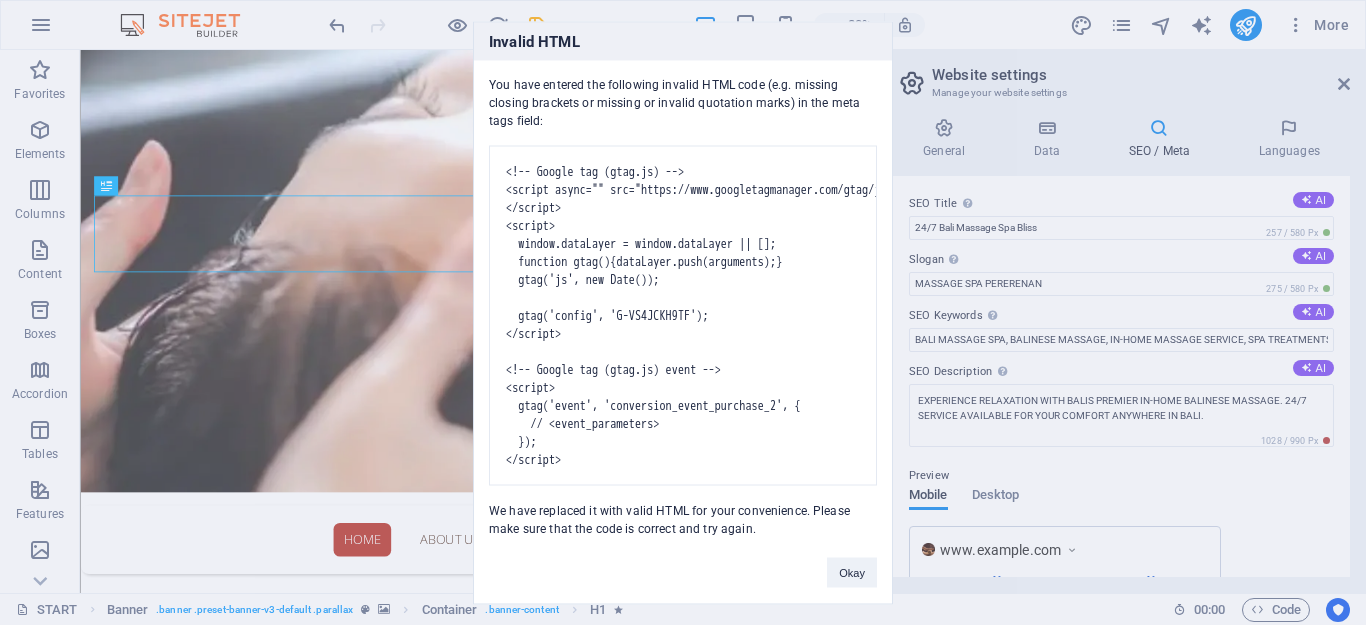 click on "Invalid HTML
You have entered the following invalid HTML code (e.g. missing closing brackets or missing or invalid quotation marks) in the meta tags field:
<!-- Google tag (gtag.js) -->
<script async="" src="https://www.googletagmanager.com/gtag/js?id=G-VS4JCKH9TF">
</script>
<script>
window.dataLayer = window.dataLayer || [];
function gtag(){dataLayer.push(arguments);}
gtag('js', new Date());
gtag('config', 'G-VS4JCKH9TF');
</script>
<!-- Google tag (gtag.js) event -->
<script>
gtag('event', 'conversion_event_purchase_2', {
// <event_parameters>
});
</script>
We have replaced it with valid HTML for your convenience. Please make sure that the code is correct and try again.
Okay" at bounding box center (683, 312) 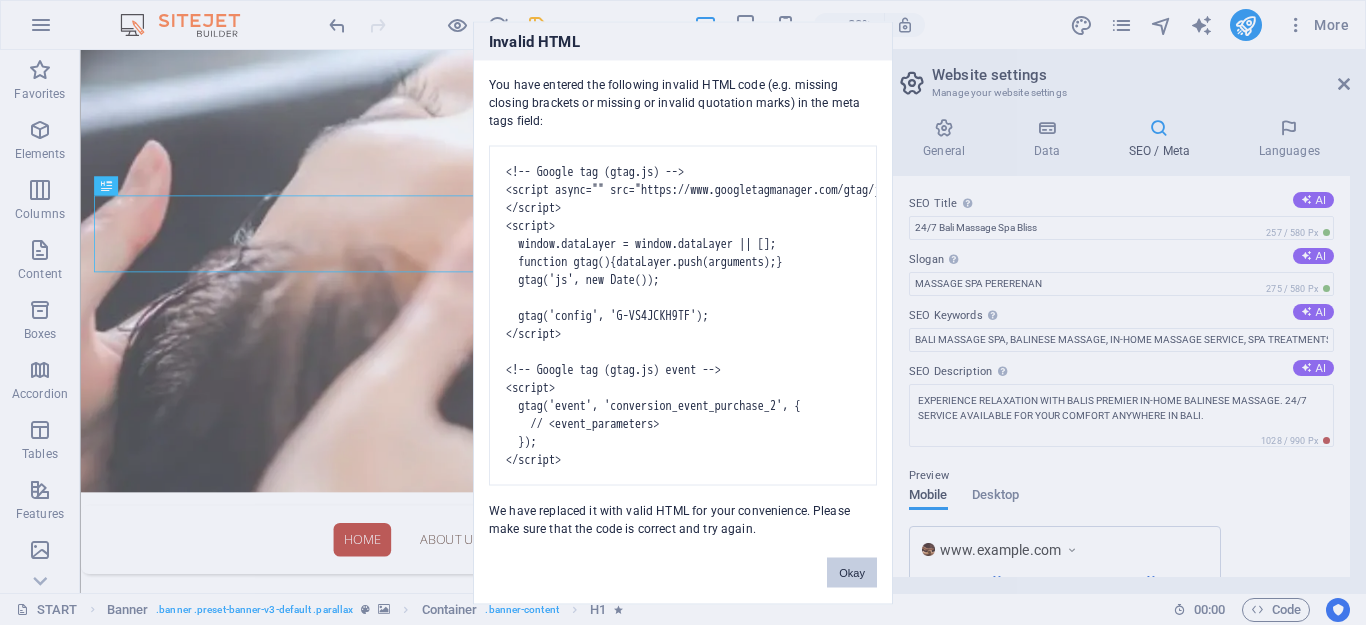 click on "Okay" at bounding box center (852, 572) 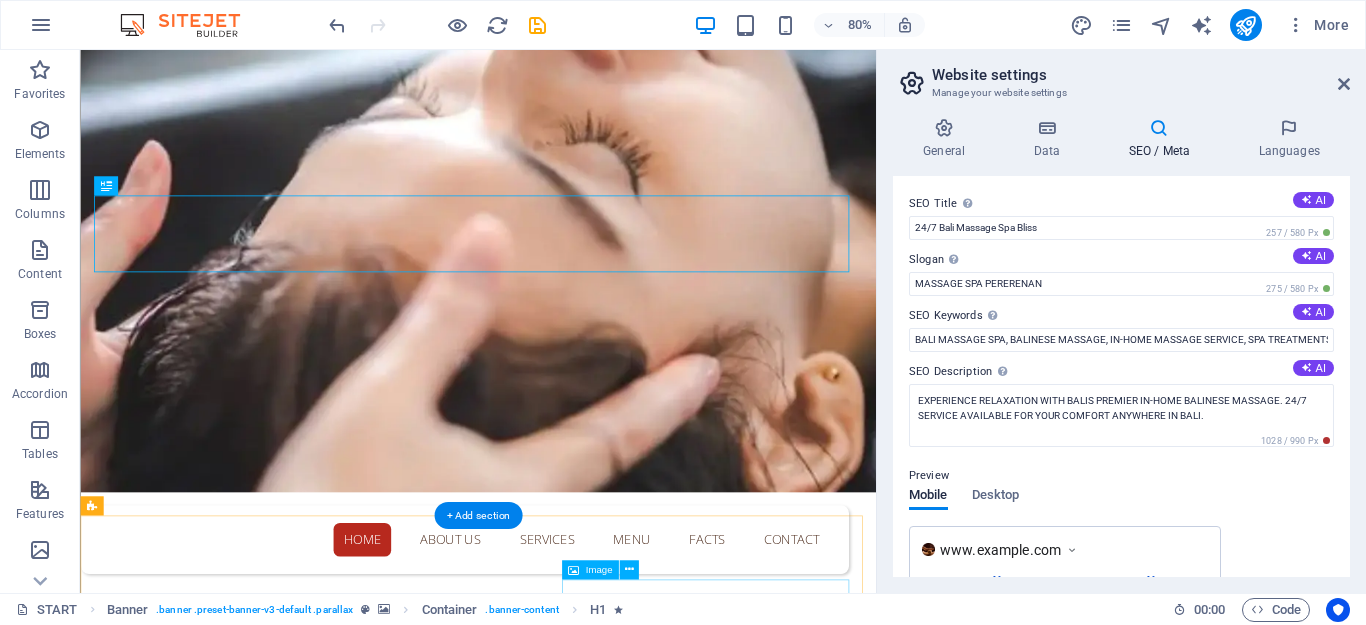 scroll, scrollTop: 423, scrollLeft: 0, axis: vertical 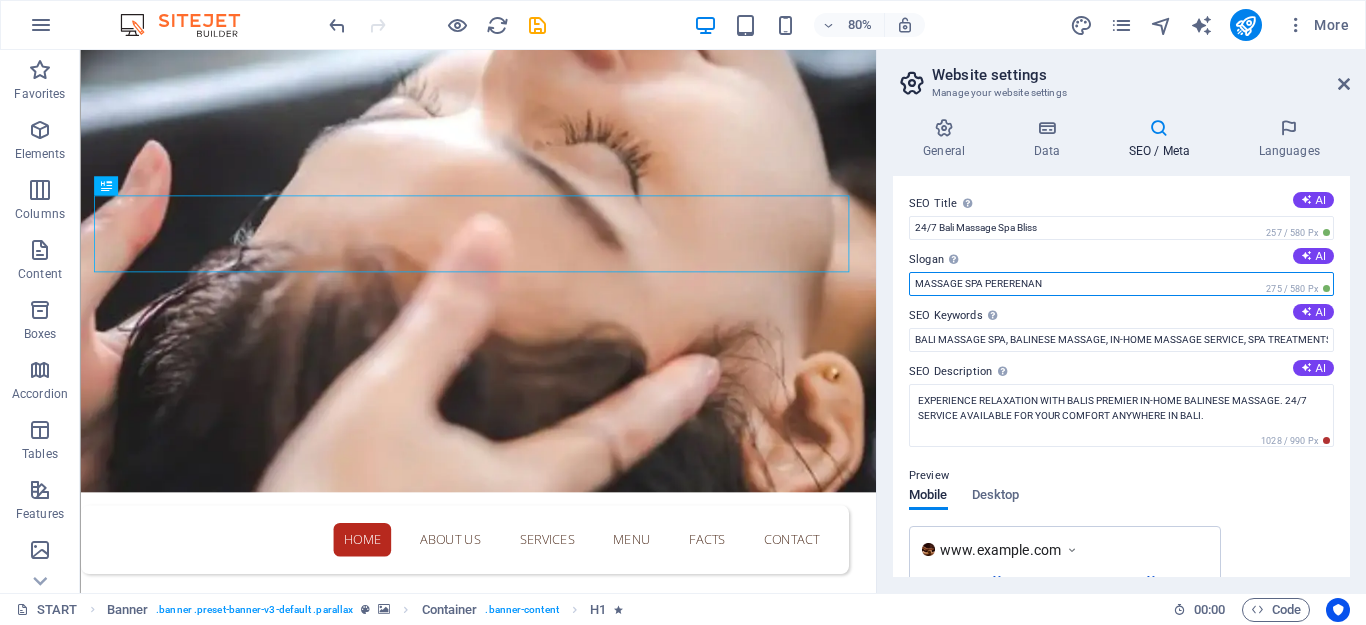 drag, startPoint x: 1074, startPoint y: 283, endPoint x: 893, endPoint y: 289, distance: 181.09943 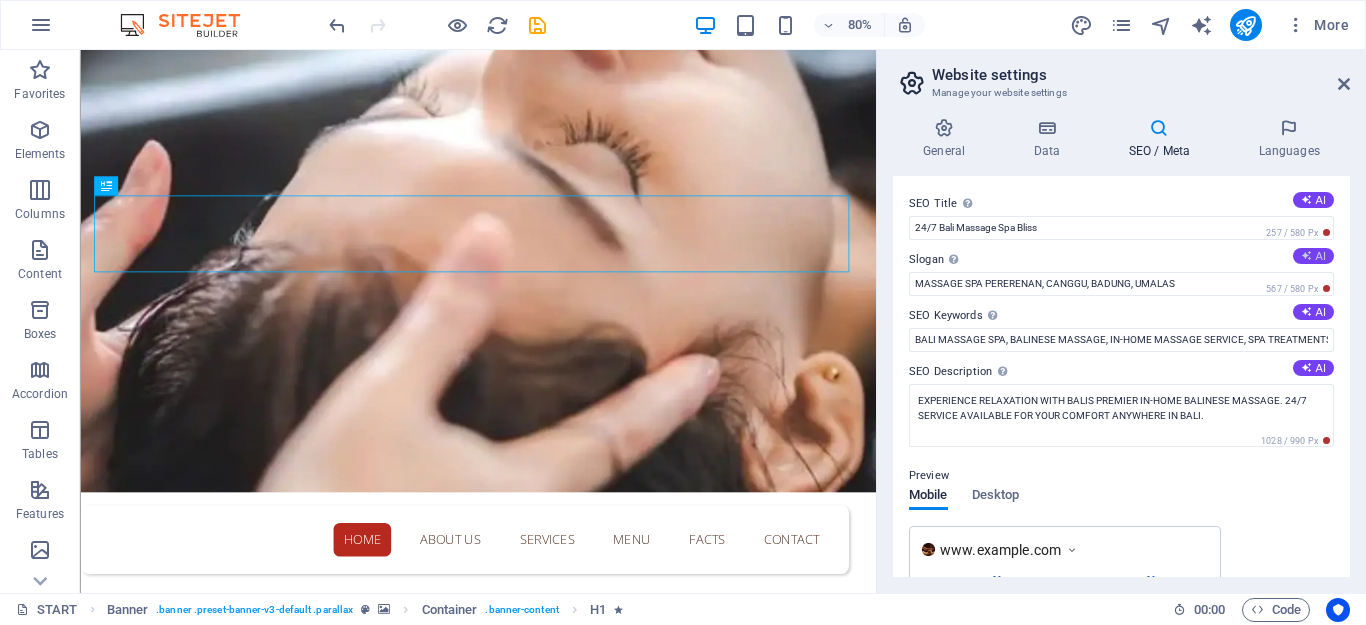 click at bounding box center [1306, 255] 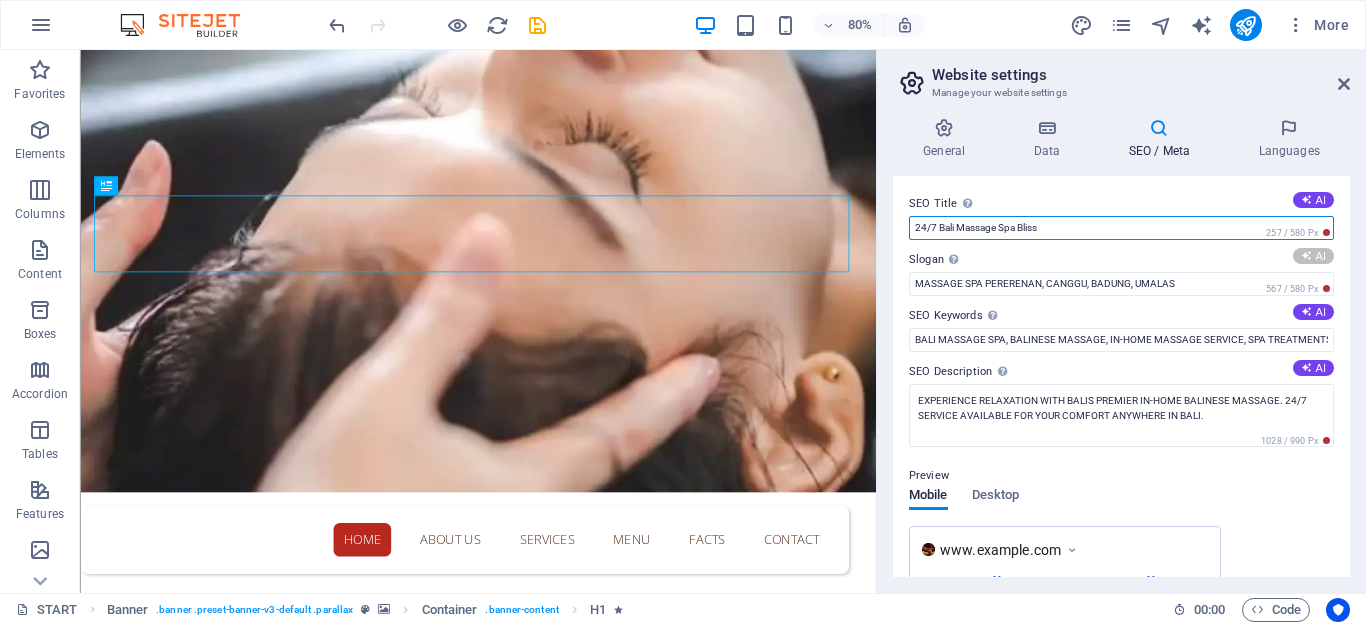 drag, startPoint x: 1062, startPoint y: 227, endPoint x: 904, endPoint y: 228, distance: 158.00316 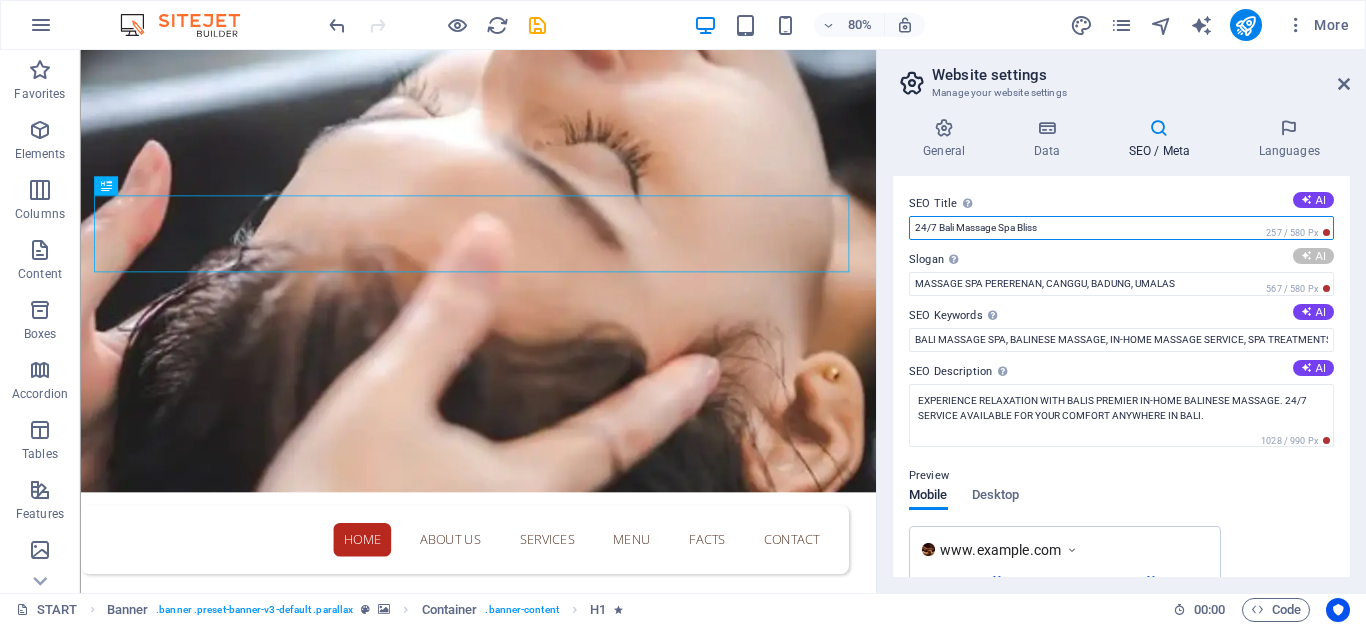 click on "SEO Title The title of your website - make it something that stands out in search engine results. AI 24/7 Bali Massage Spa Bliss 257 / 580 Px Slogan The slogan of your website. AI MASSAGE SPA PERERENAN, CANGGU, BADUNG, UMALAS 567 / 580 Px SEO Keywords Comma-separated list of keywords representing your website. AI BALI MASSAGE SPA, BALINESE MASSAGE, IN-HOME MASSAGE SERVICE, SPA TREATMENTS BALI, 24/7 MASSAGE BALI, RELAXATION THERAPY BALI, MASSAGE, SPA, MASSAGE NEAR ME, SPA NEAR ME, MASSAGE PERERENAN, MASSAGE CANGGU, MASSAGE BADUNG, MASSAGE SEMINYAK, MASSAGE UMALAS, MASSAGE KEROBOKAN, MASSAGE BERAWA, MASSAGE DENPASAR, MASSAGE NUSA DUA, MASSAGE UBUD SEO Description Describe the contents of your website - this is crucial for search engines and SEO! AI EXPERIENCE RELAXATION WITH BALIS PREMIER IN-HOME BALINESE MASSAGE. 24/7 SERVICE AVAILABLE FOR YOUR COMFORT ANYWHERE IN BALI. 1028 / 990 Px Preview Mobile Desktop www.example.com 24/7 Bali Massage Spa Bliss - MASSAGE SPA PERERENAN, CANGGU, BADUNG, UMALAS Settings" at bounding box center [1121, 376] 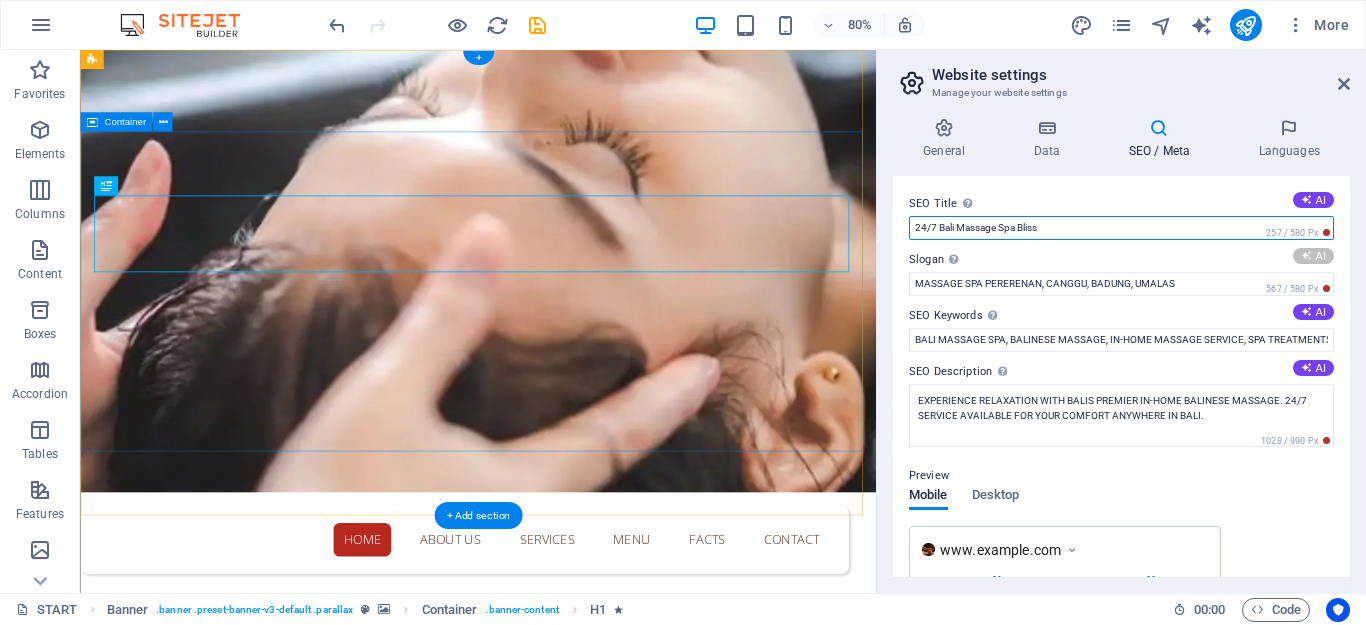 type on "Relax Anywhere: Balinese Bliss Delivered 24/7!" 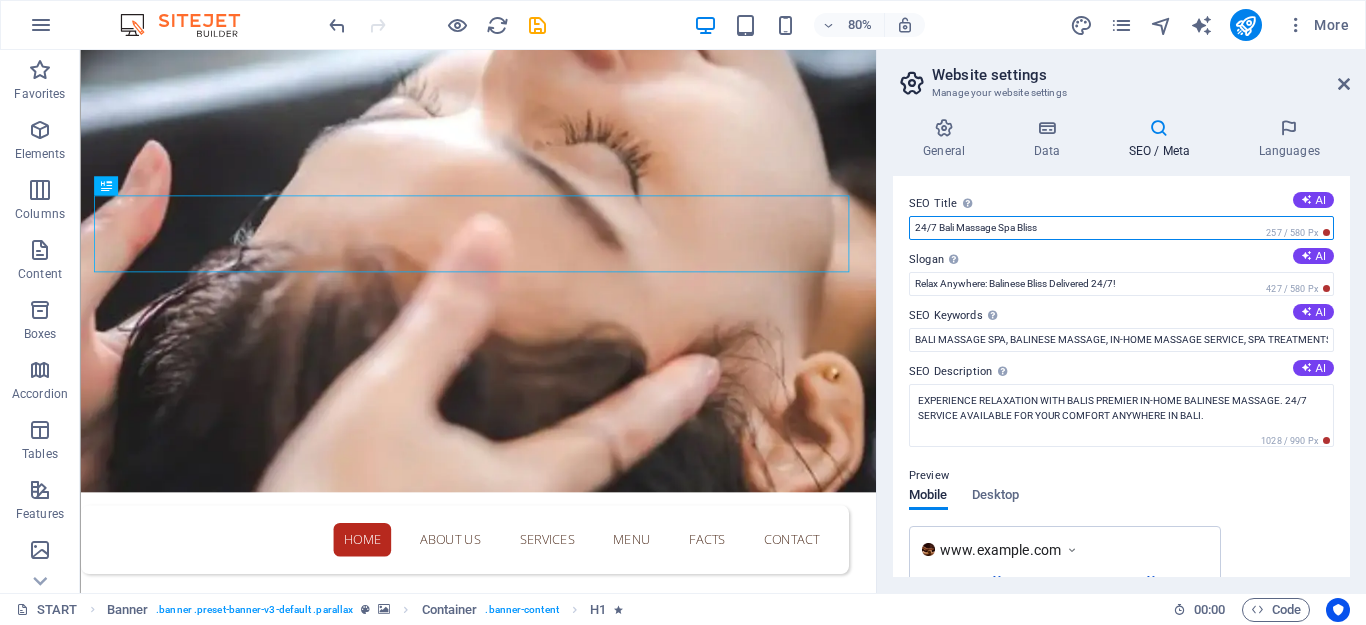 paste on "ALI MASSAGE SPA BLISS" 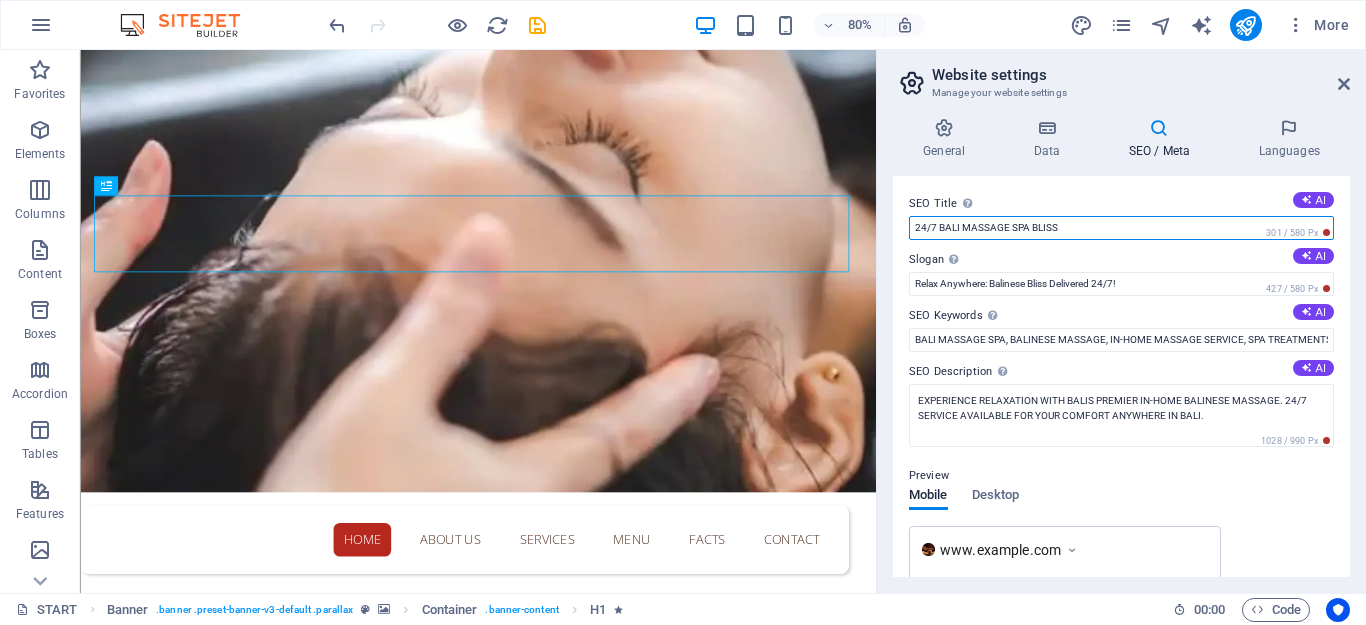 click on "24/7 BALI MASSAGE SPA BLISS" at bounding box center [1121, 228] 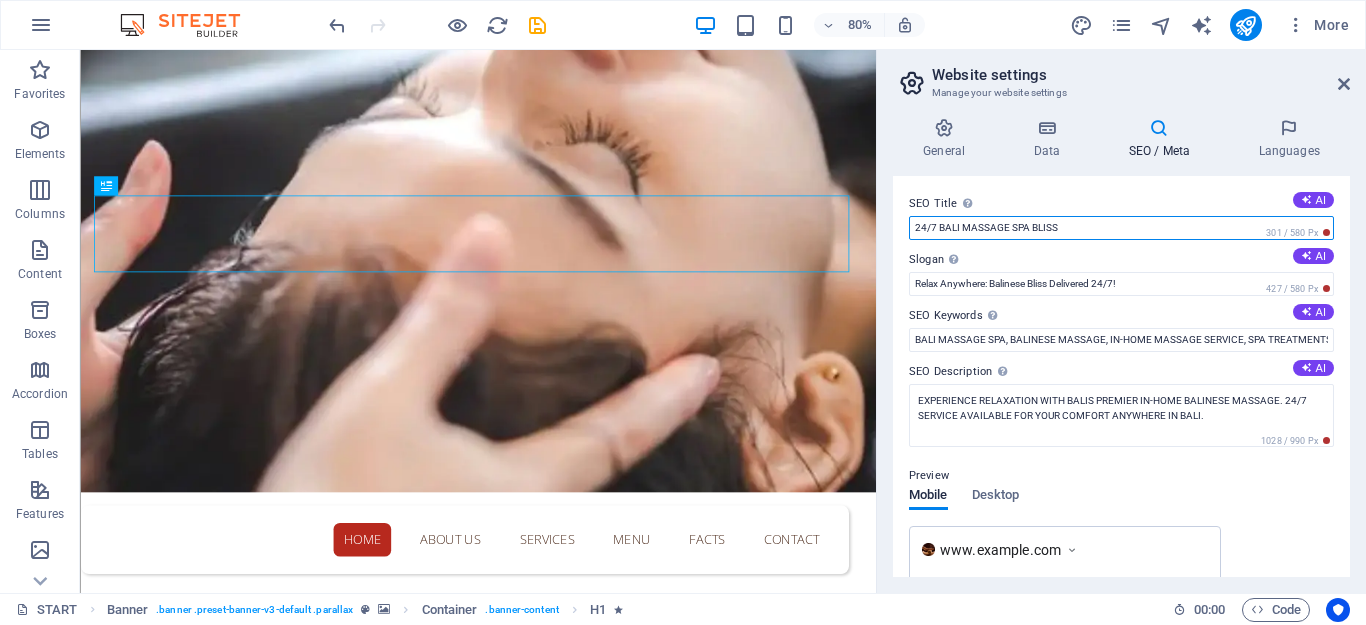 drag, startPoint x: 939, startPoint y: 227, endPoint x: 963, endPoint y: 226, distance: 24.020824 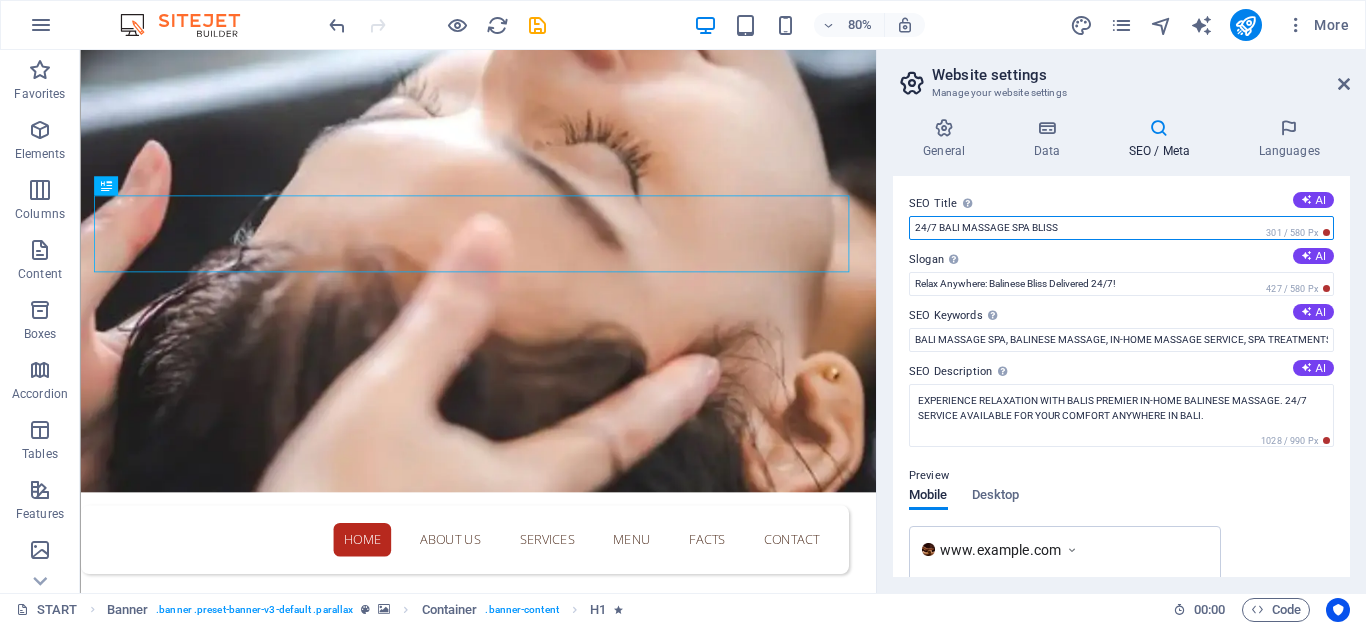 click on "24/7 BALI MASSAGE SPA BLISS" at bounding box center (1121, 228) 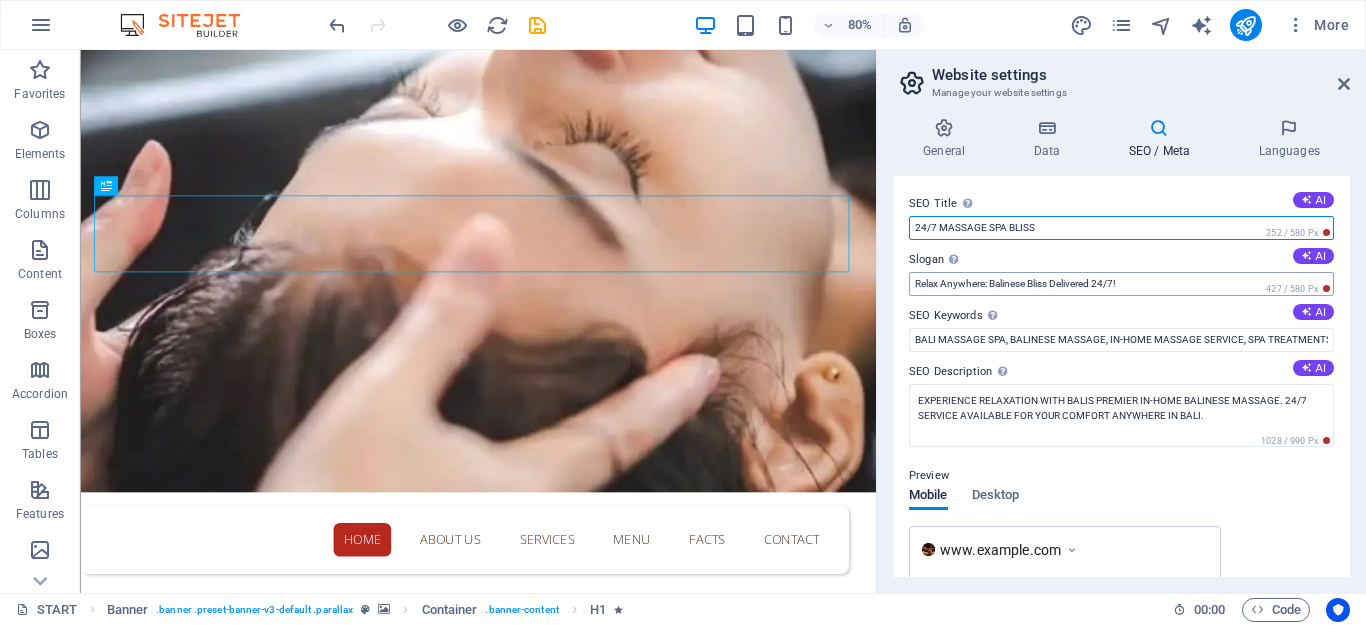 type on "24/7 MASSAGE SPA BLISS" 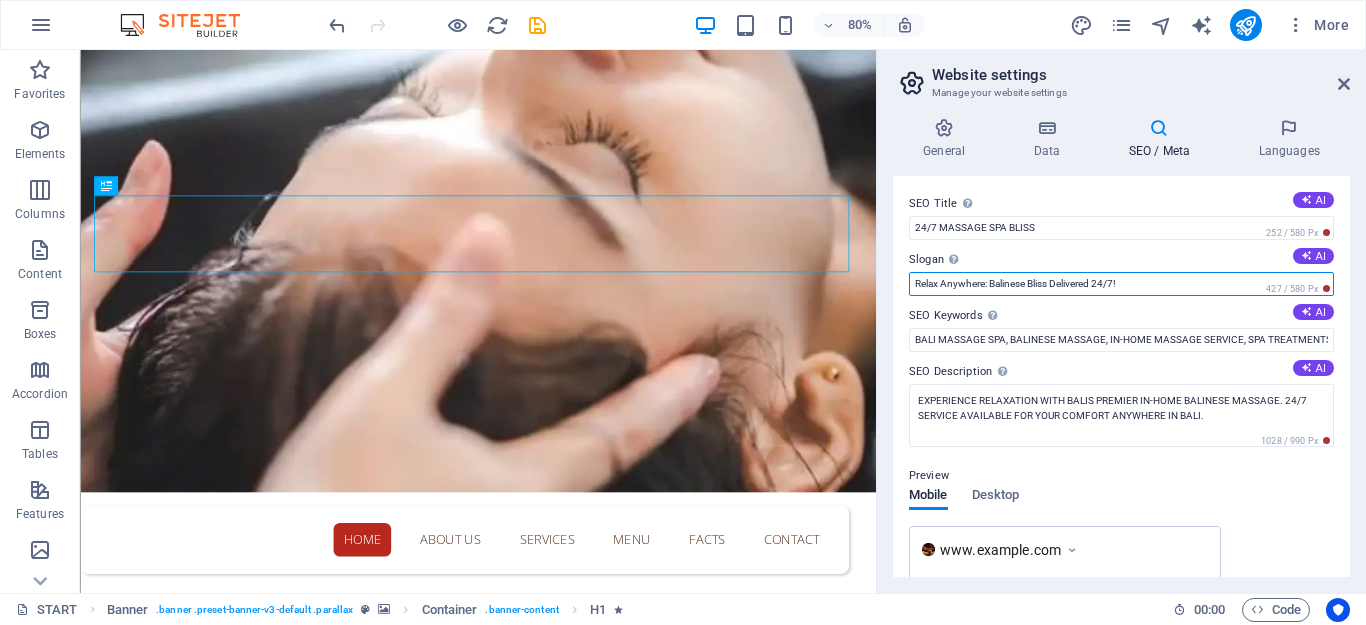 drag, startPoint x: 1143, startPoint y: 284, endPoint x: 913, endPoint y: 292, distance: 230.13908 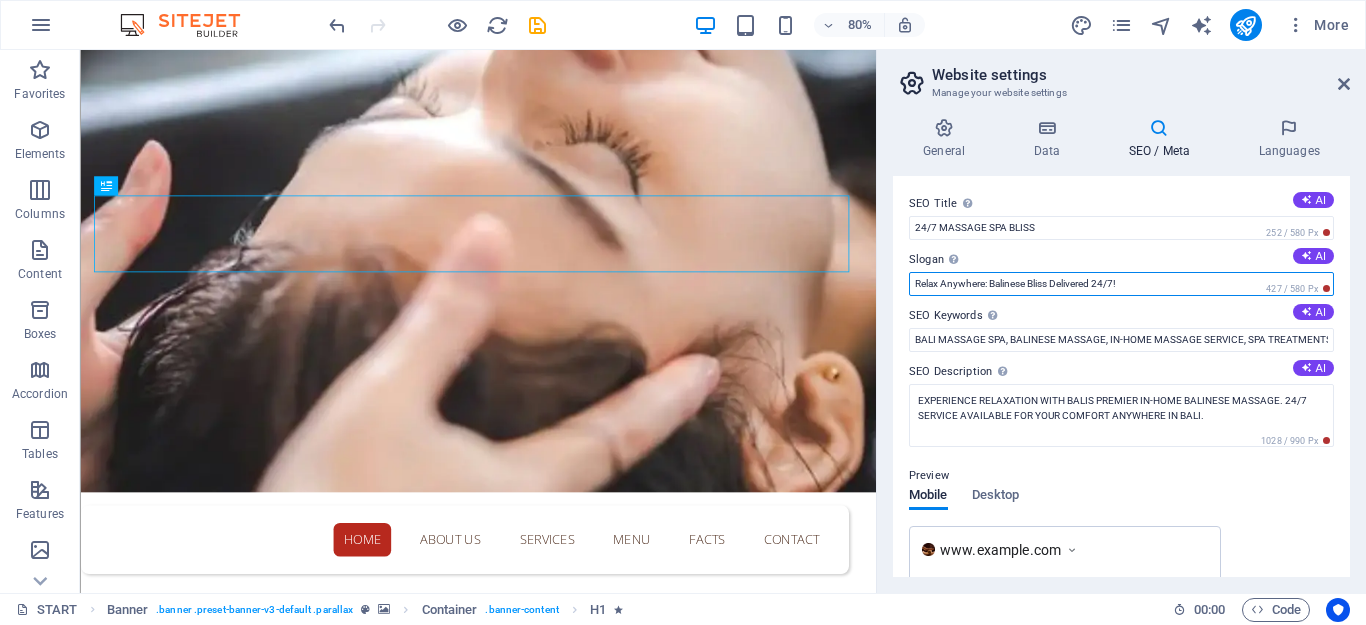 click on "Relax Anywhere: Balinese Bliss Delivered 24/7!" at bounding box center (1121, 284) 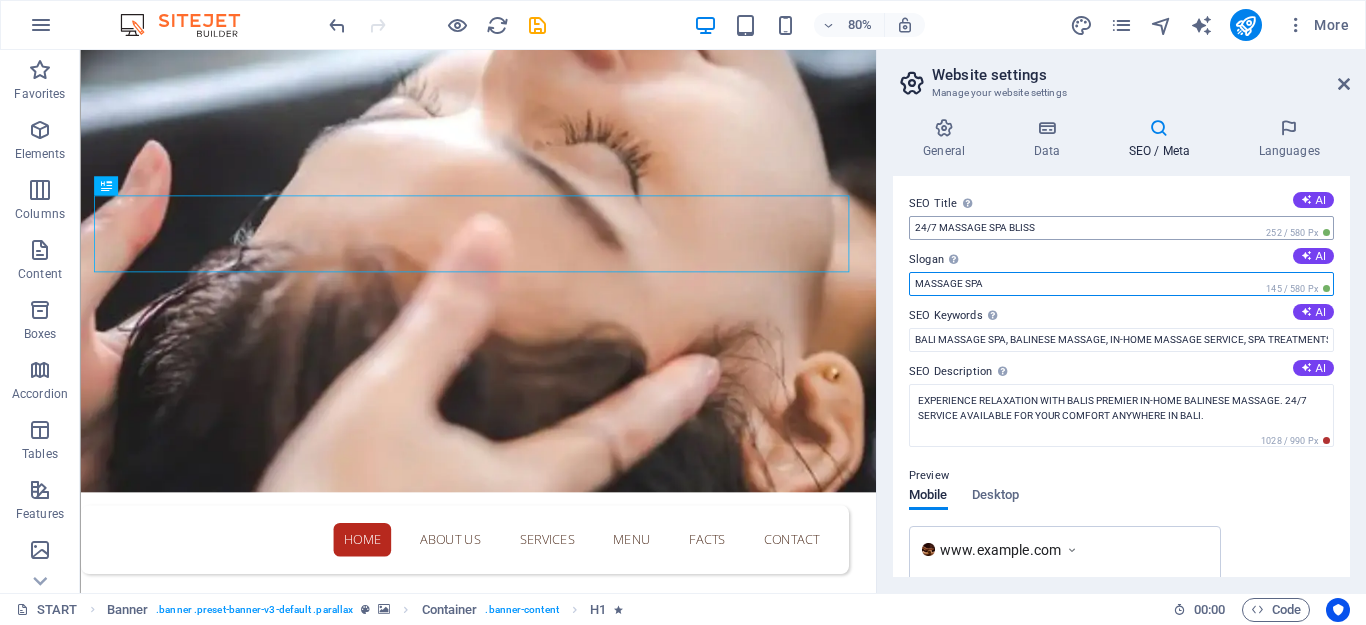 type on "MASSAGE SPA" 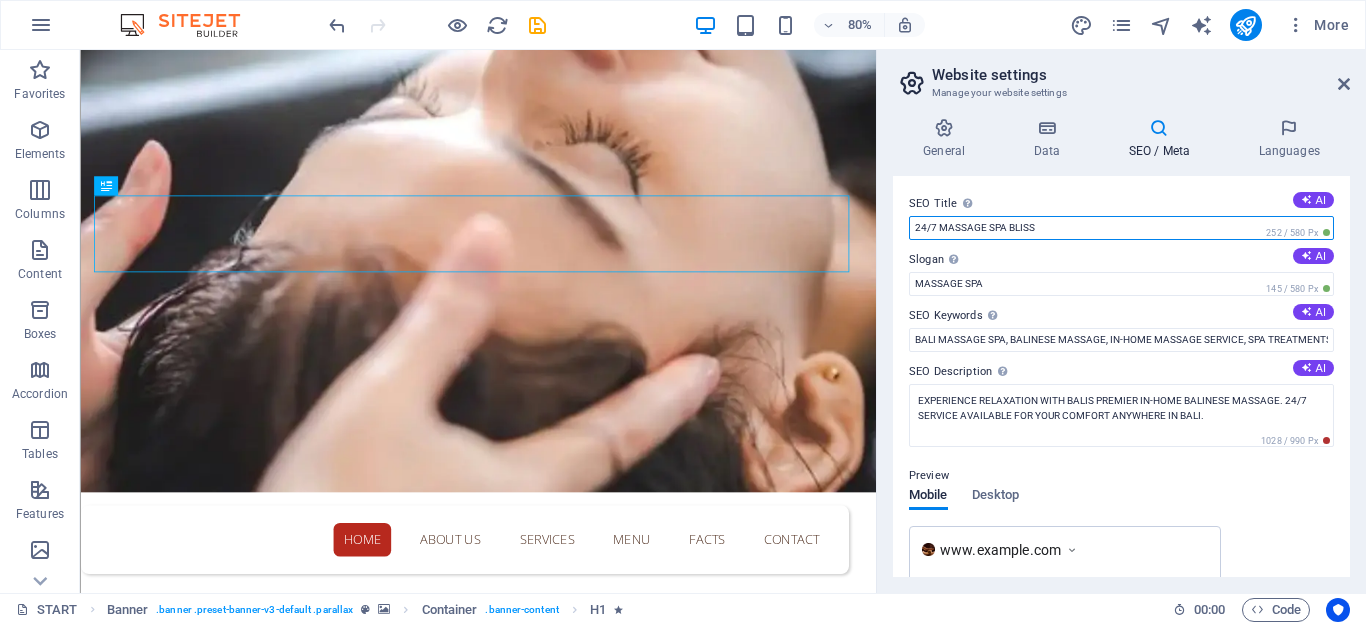 click on "24/7 MASSAGE SPA BLISS" at bounding box center (1121, 228) 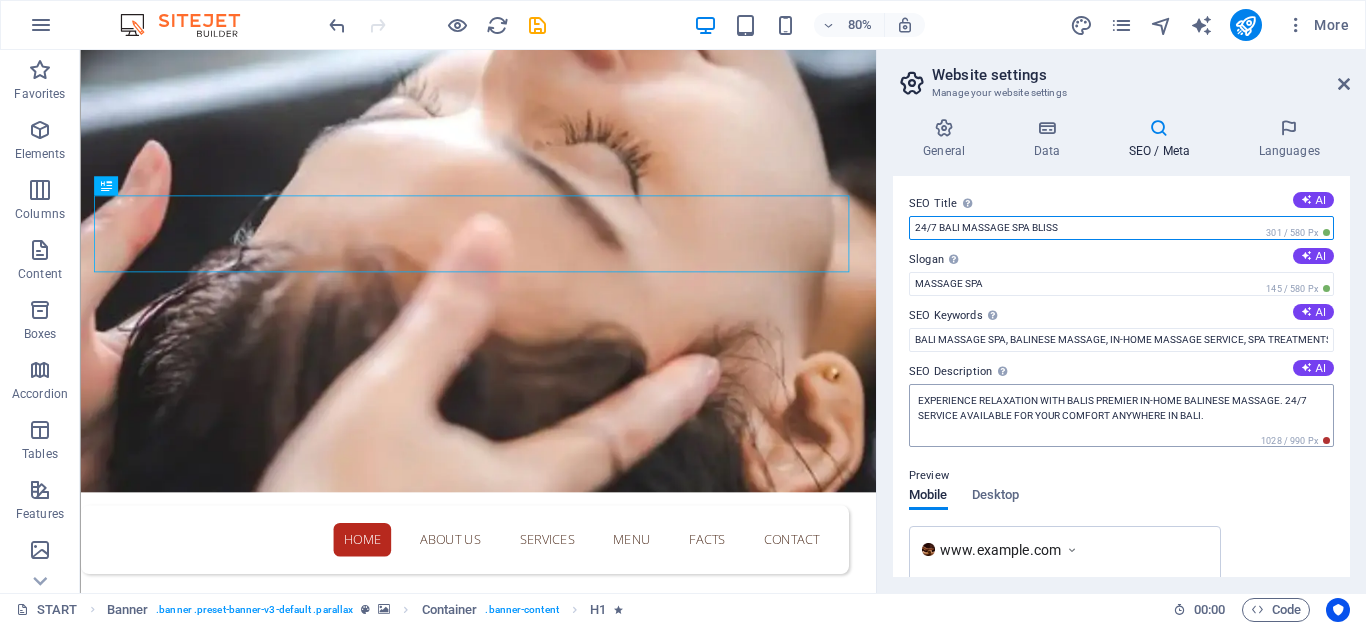 type on "24/7 BALI MASSAGE SPA BLISS" 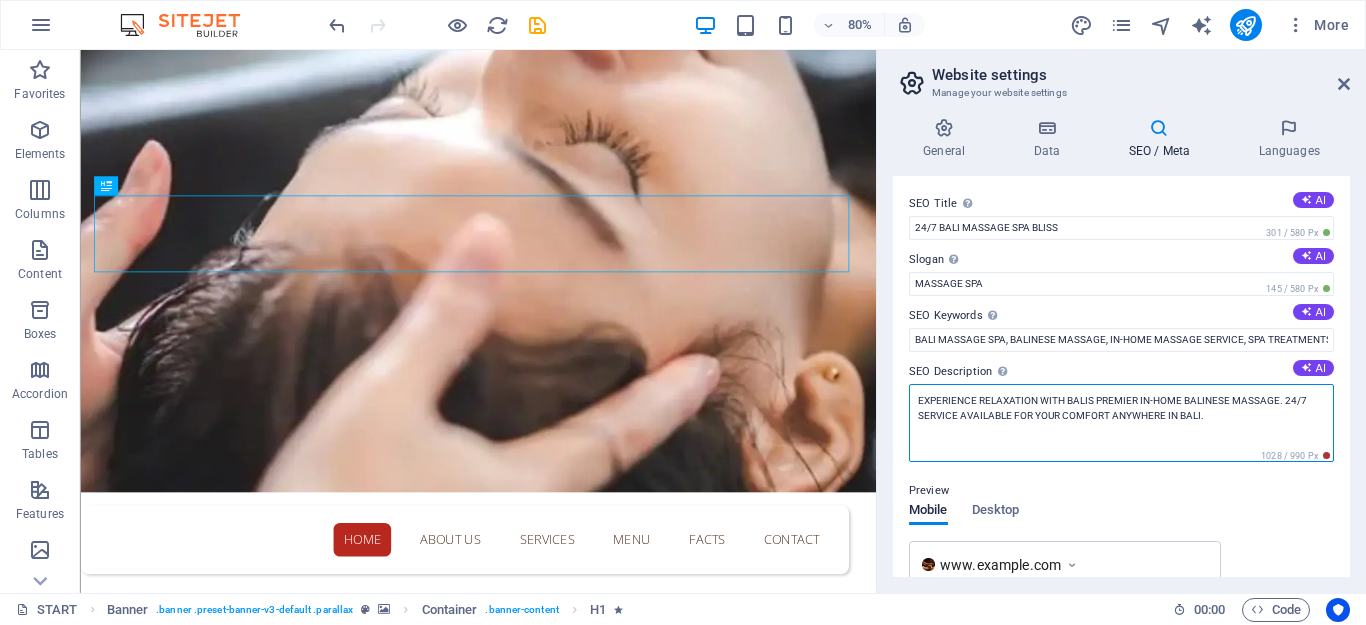 click on "EXPERIENCE RELAXATION WITH BALIS PREMIER IN-HOME BALINESE MASSAGE. 24/7 SERVICE AVAILABLE FOR YOUR COMFORT ANYWHERE IN BALI." at bounding box center [1121, 423] 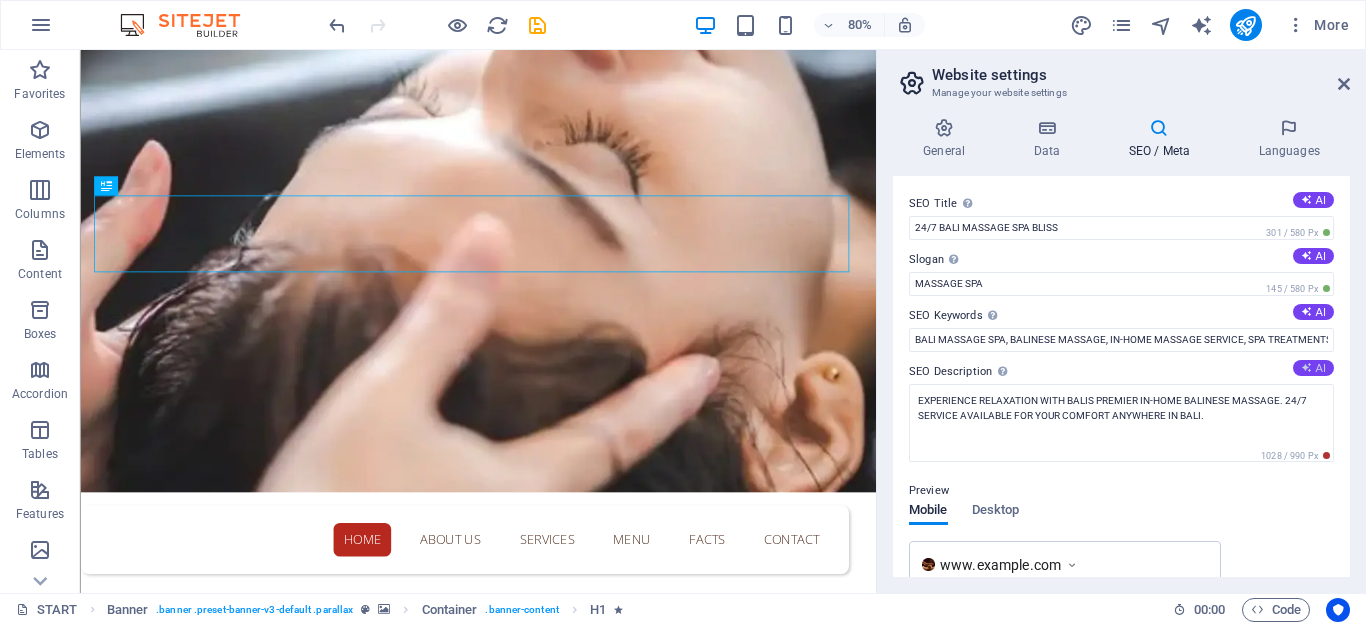 click on "AI" at bounding box center [1313, 368] 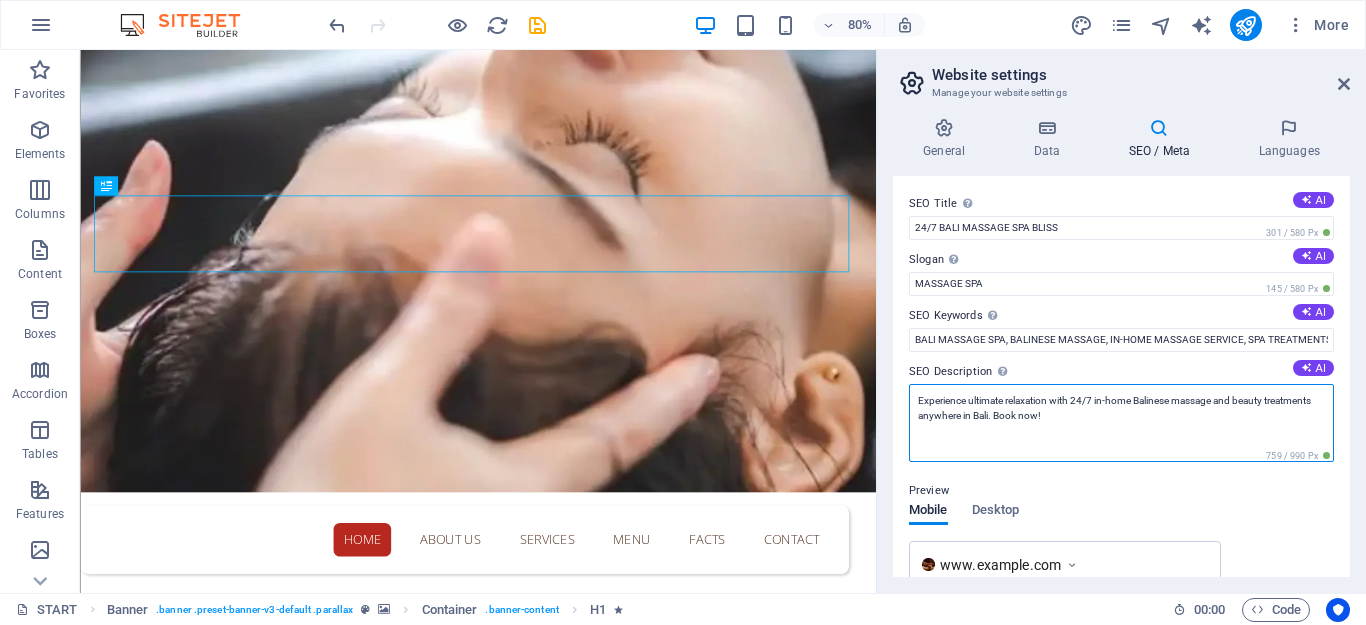drag, startPoint x: 1079, startPoint y: 425, endPoint x: 914, endPoint y: 405, distance: 166.2077 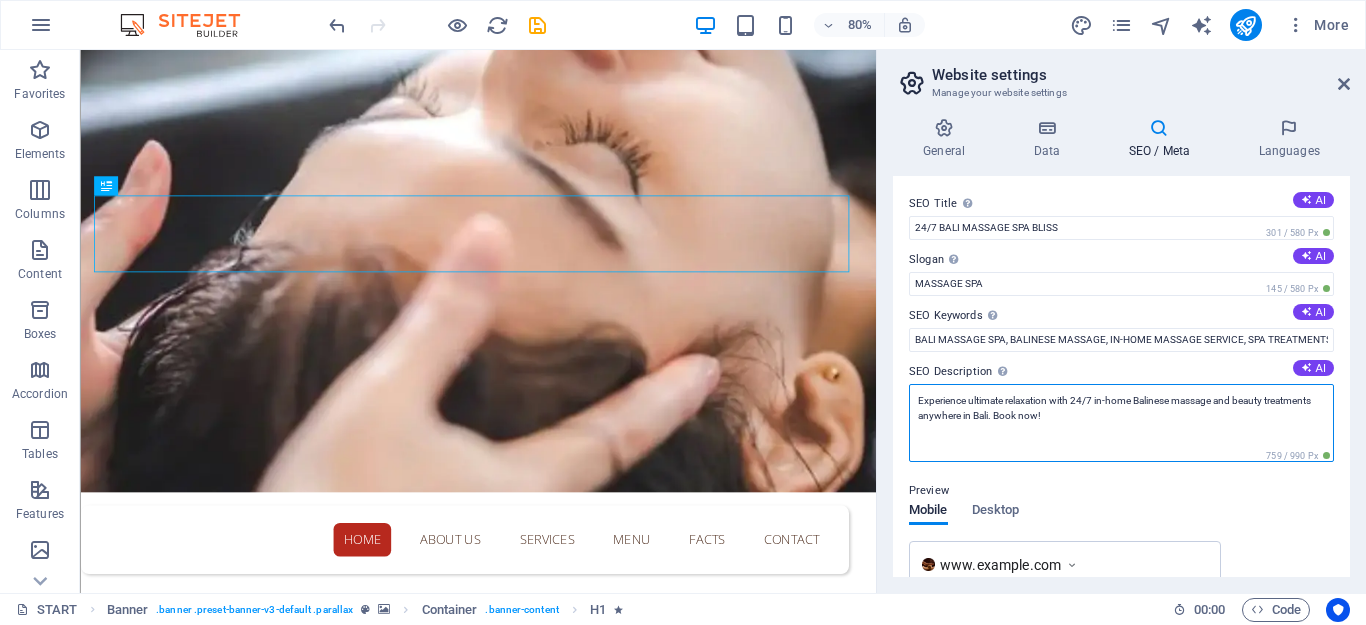 click on "Experience ultimate relaxation with 24/7 in-home Balinese massage and beauty treatments anywhere in Bali. Book now!" at bounding box center [1121, 423] 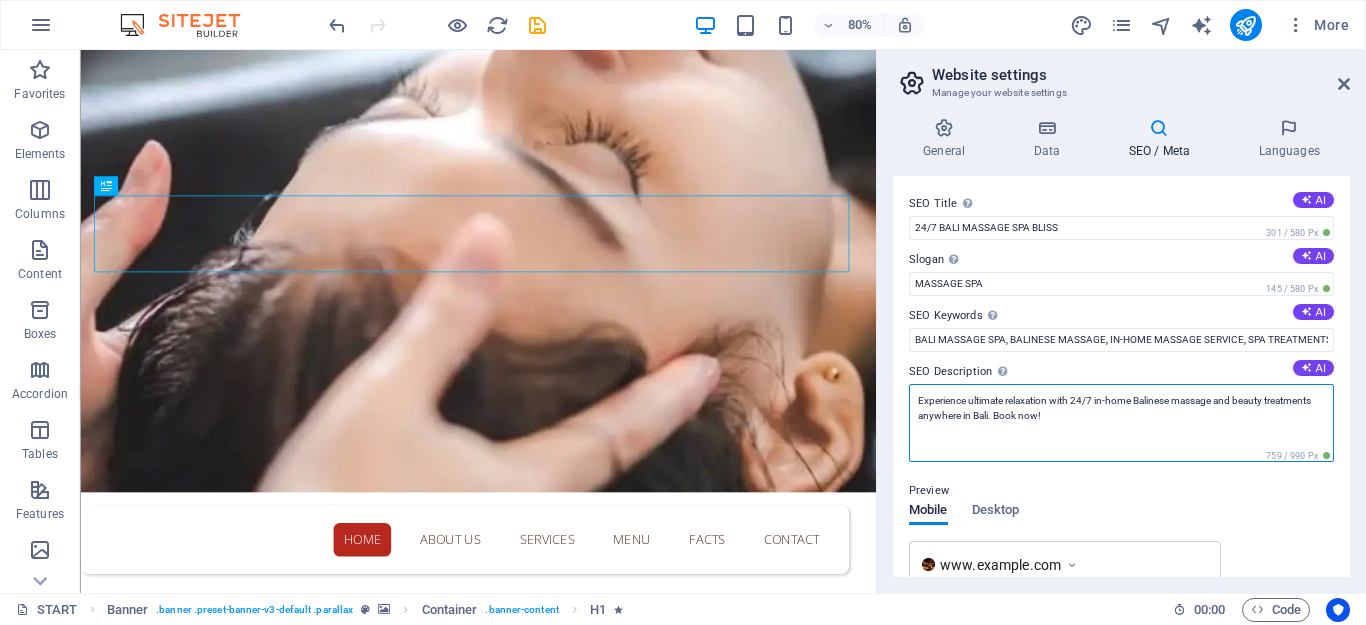 paste on "XPERIENCE ULTIMATE RELAXATION WITH 24/7 IN-HOME BALINESE MASSAGE AND BEAUTY TREATMENTS ANYWHERE IN BALI. BOOK NOW" 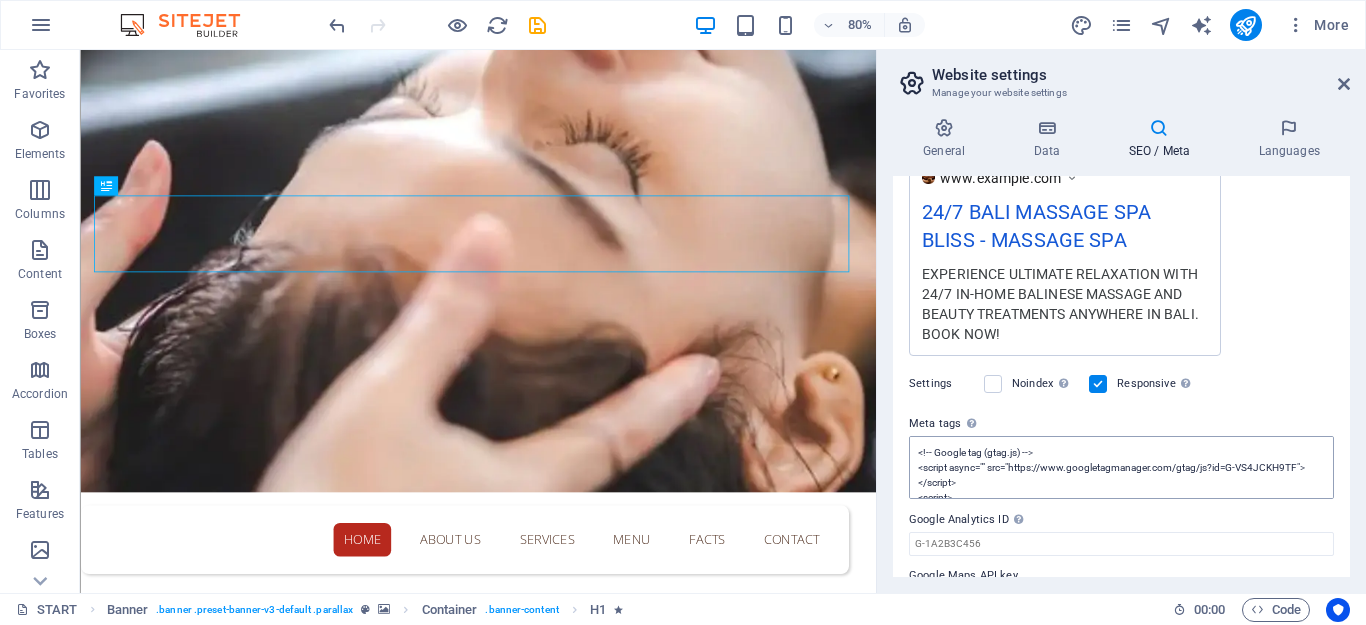 scroll, scrollTop: 400, scrollLeft: 0, axis: vertical 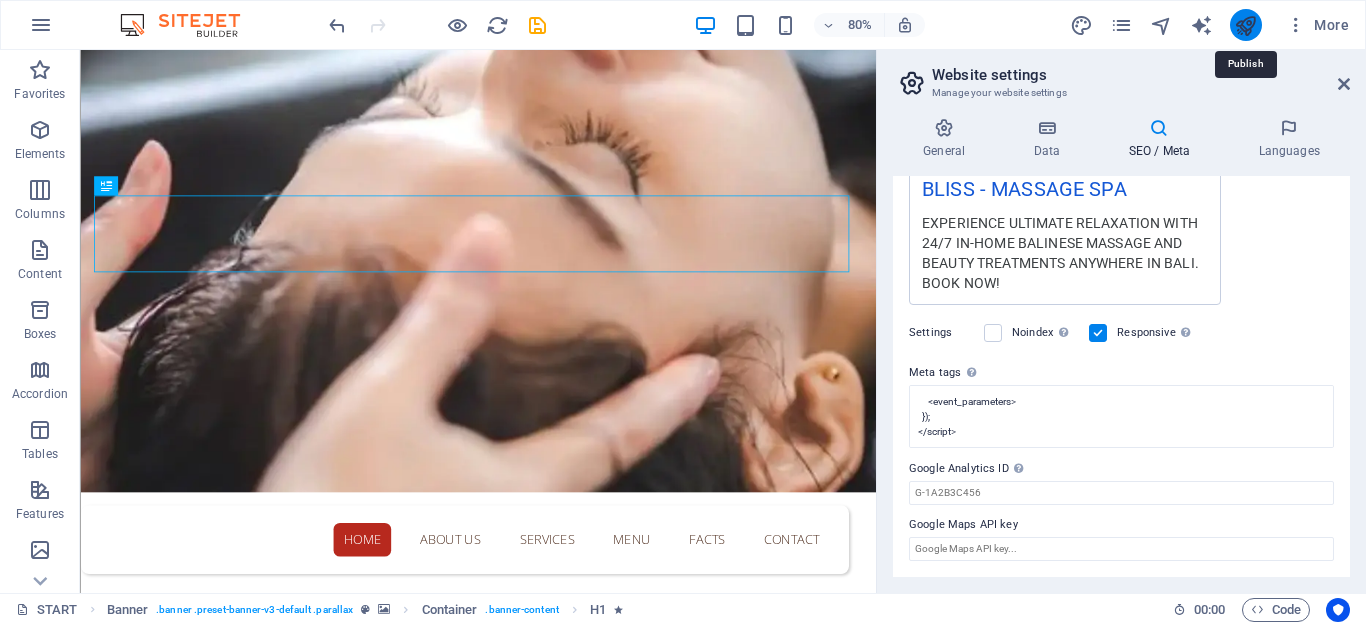 type on "EXPERIENCE ULTIMATE RELAXATION WITH 24/7 IN-HOME BALINESE MASSAGE AND BEAUTY TREATMENTS ANYWHERE IN BALI. BOOK NOW!" 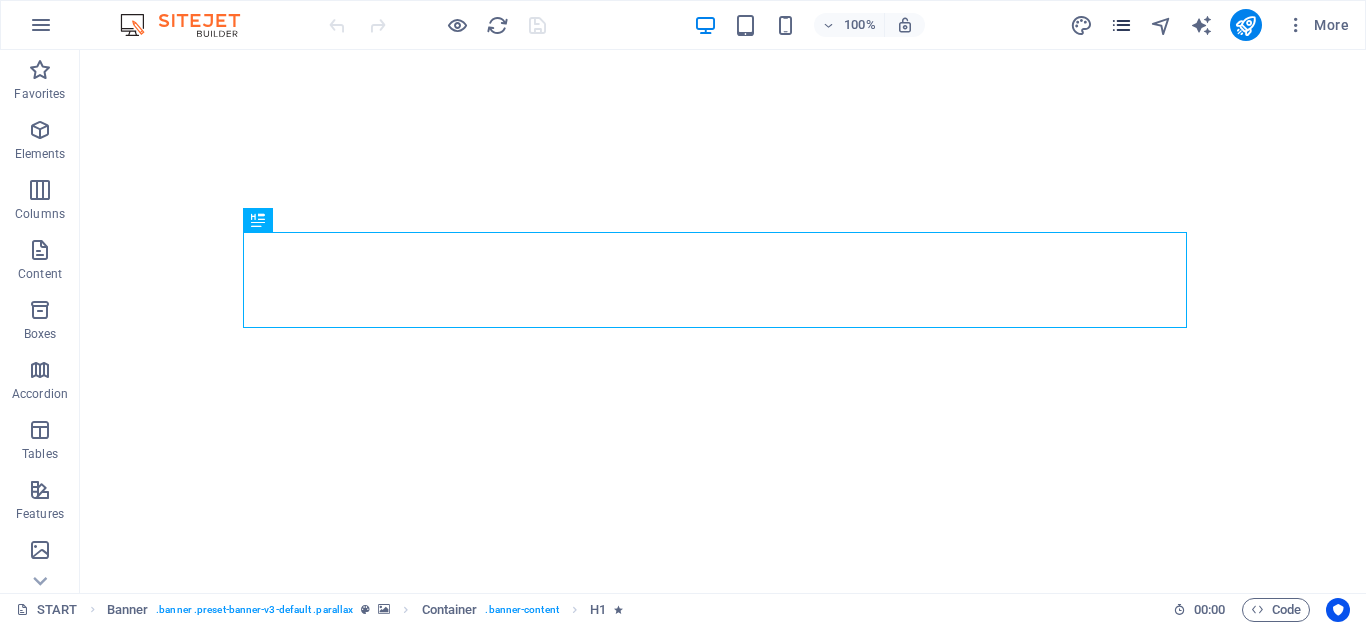 scroll, scrollTop: 0, scrollLeft: 0, axis: both 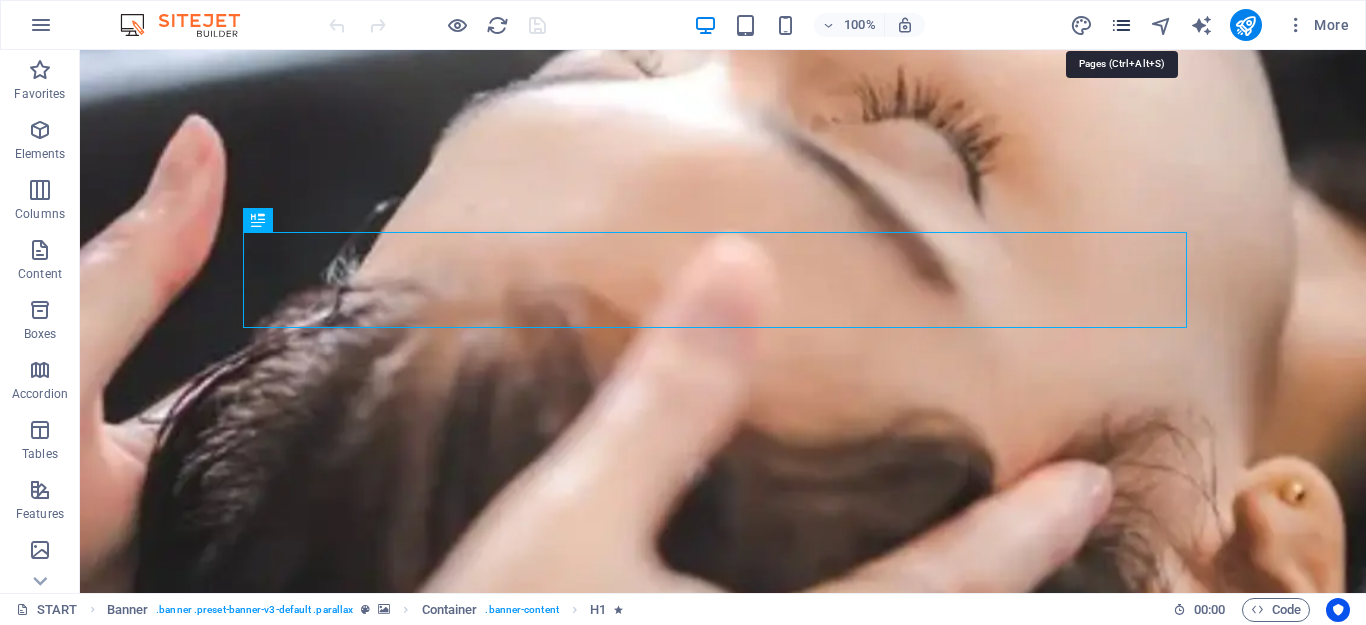 click at bounding box center (1121, 25) 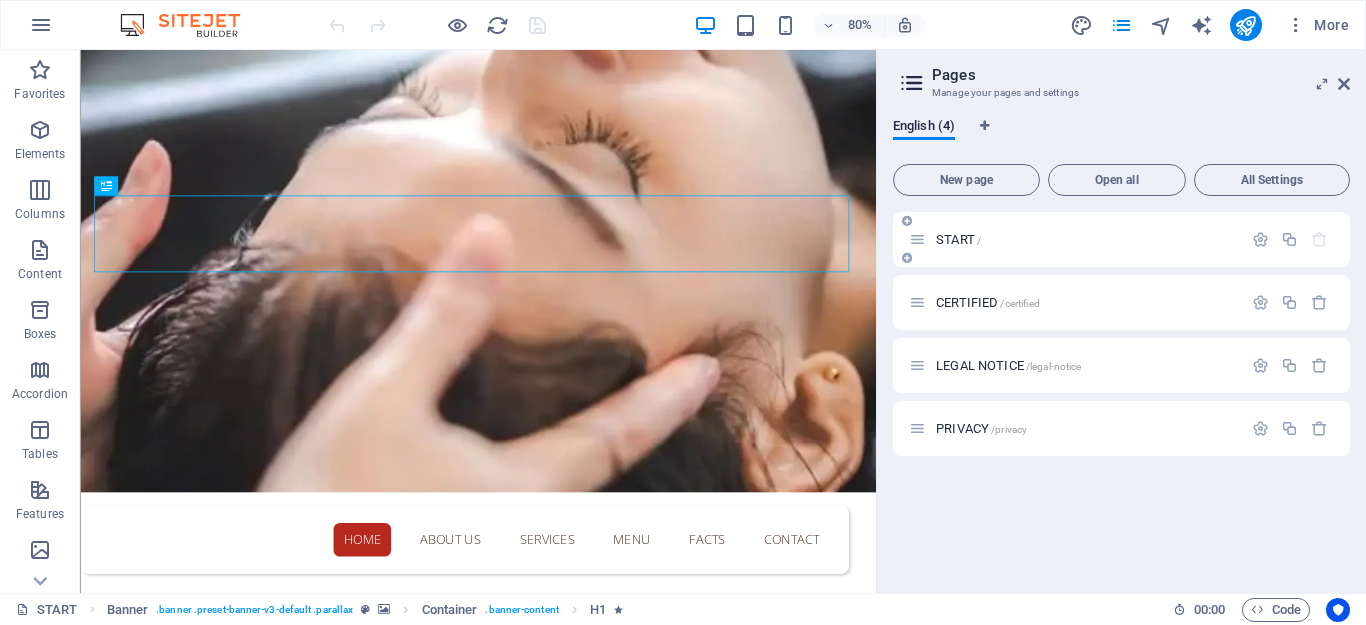 click at bounding box center [917, 239] 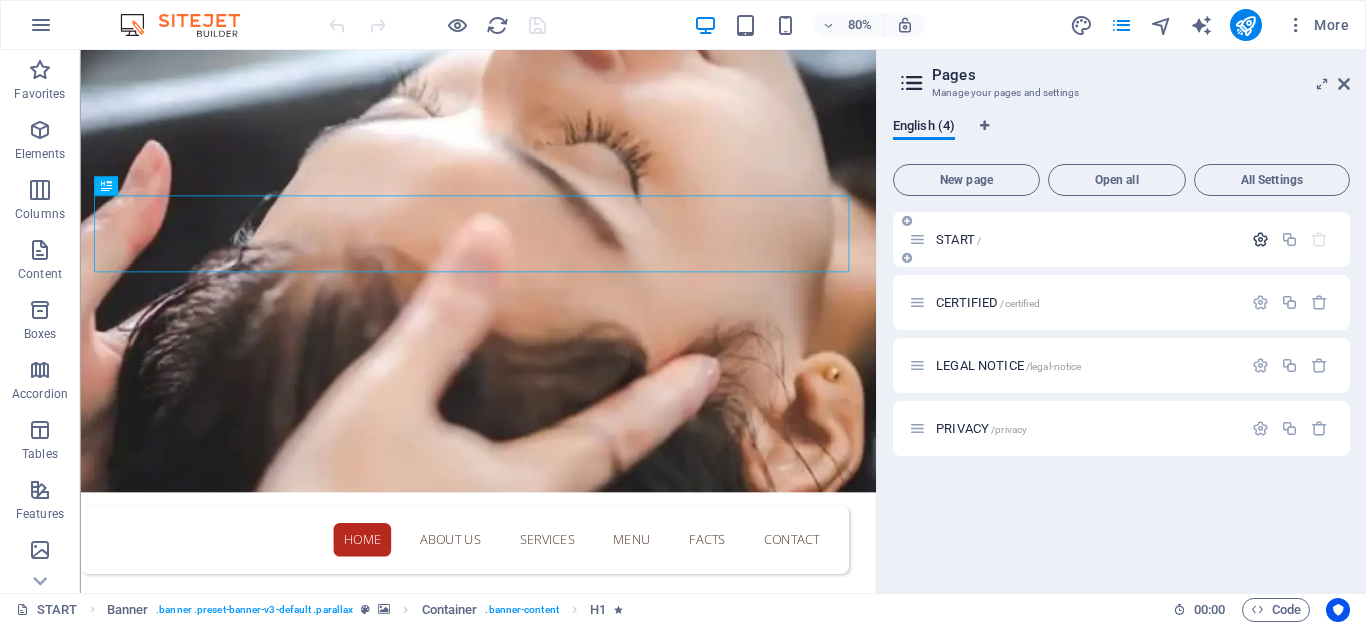 click at bounding box center (1260, 239) 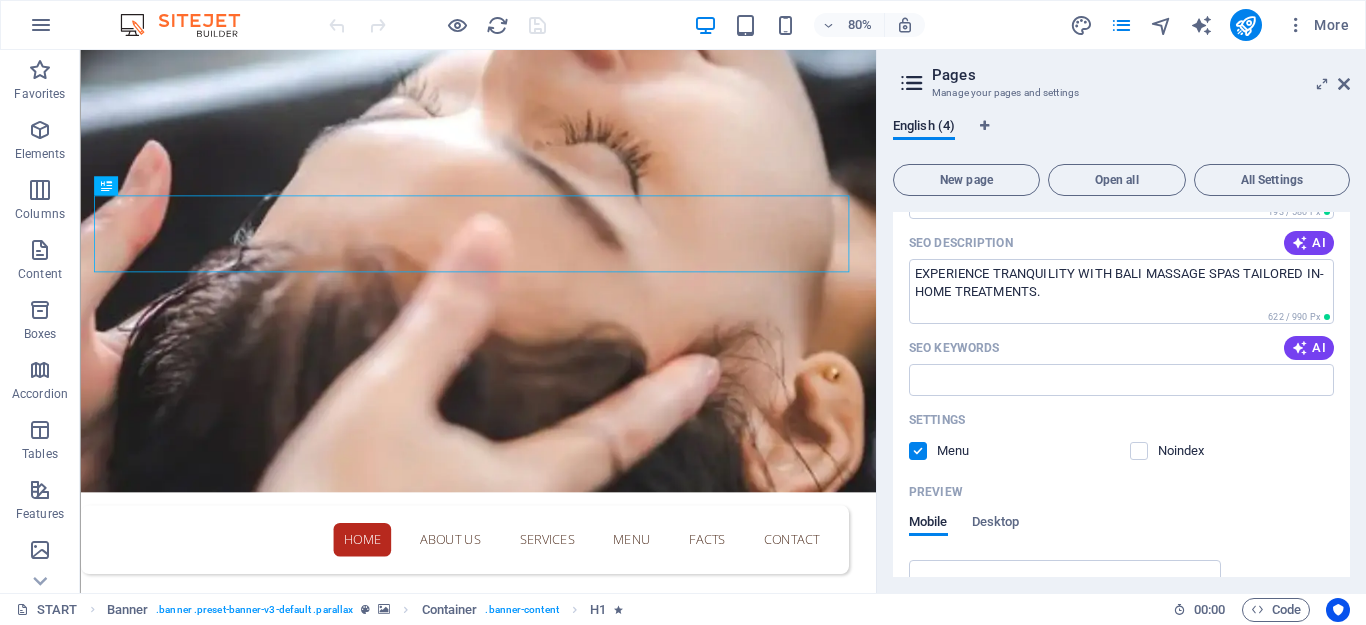 scroll, scrollTop: 300, scrollLeft: 0, axis: vertical 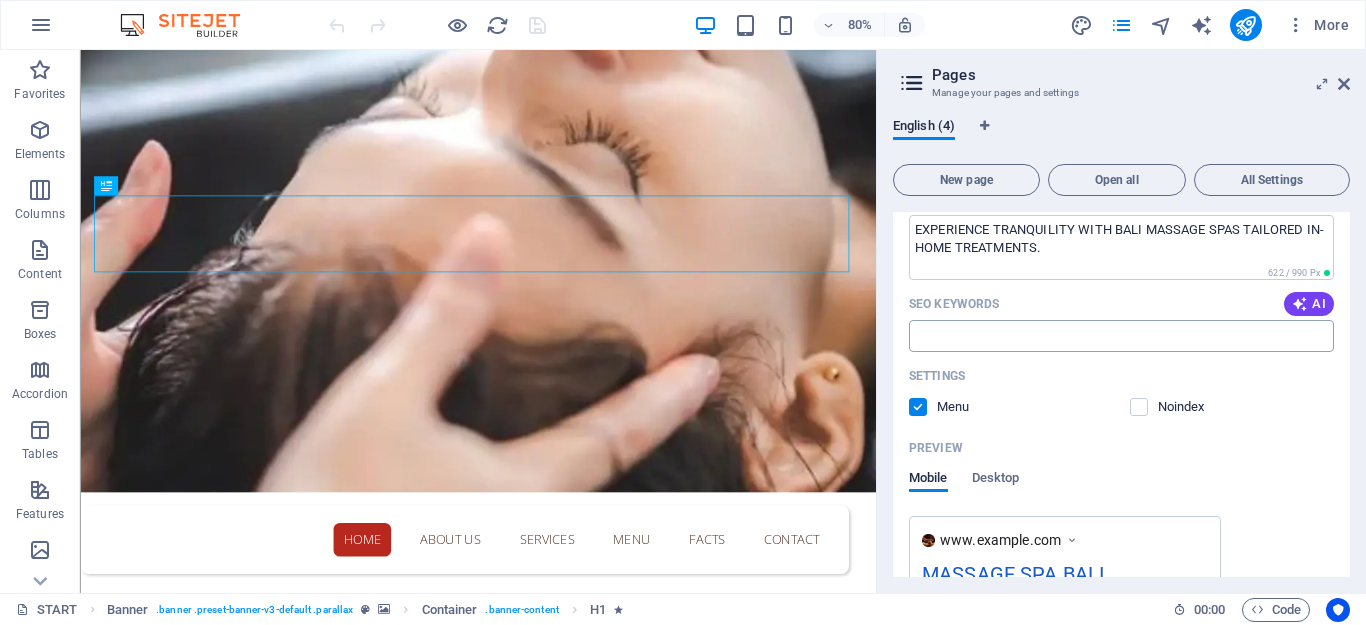 click on "SEO Keywords" at bounding box center (1121, 336) 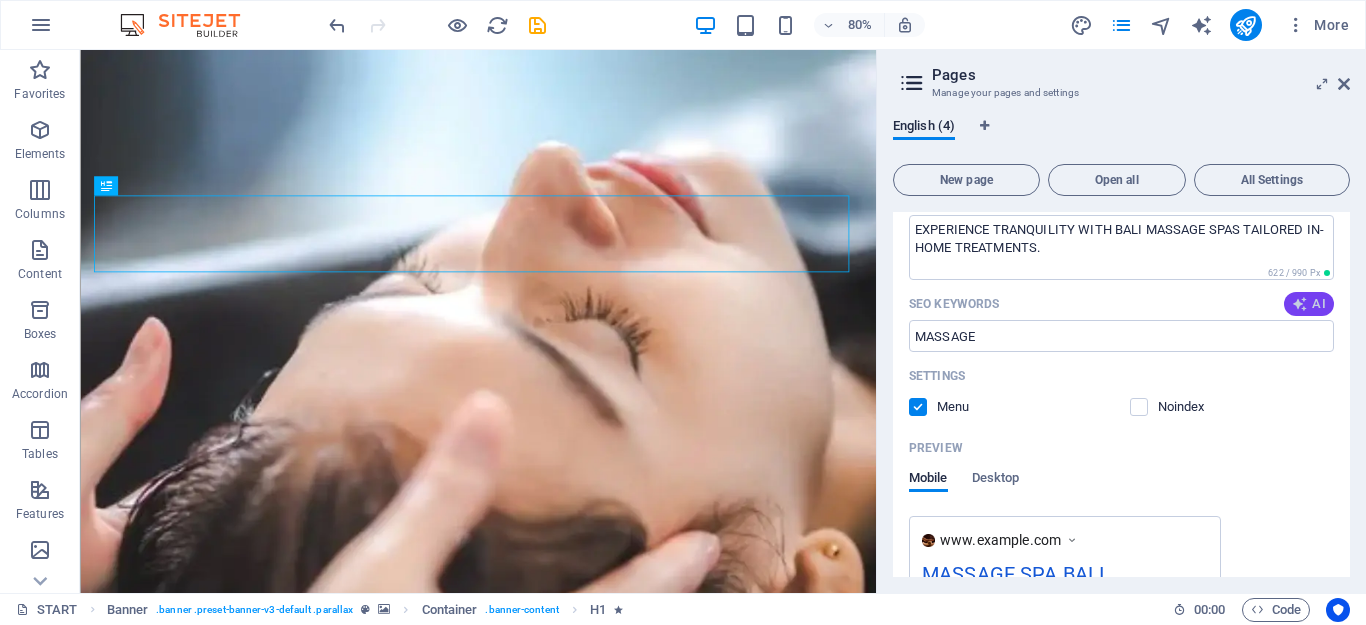 click on "AI" at bounding box center (1309, 304) 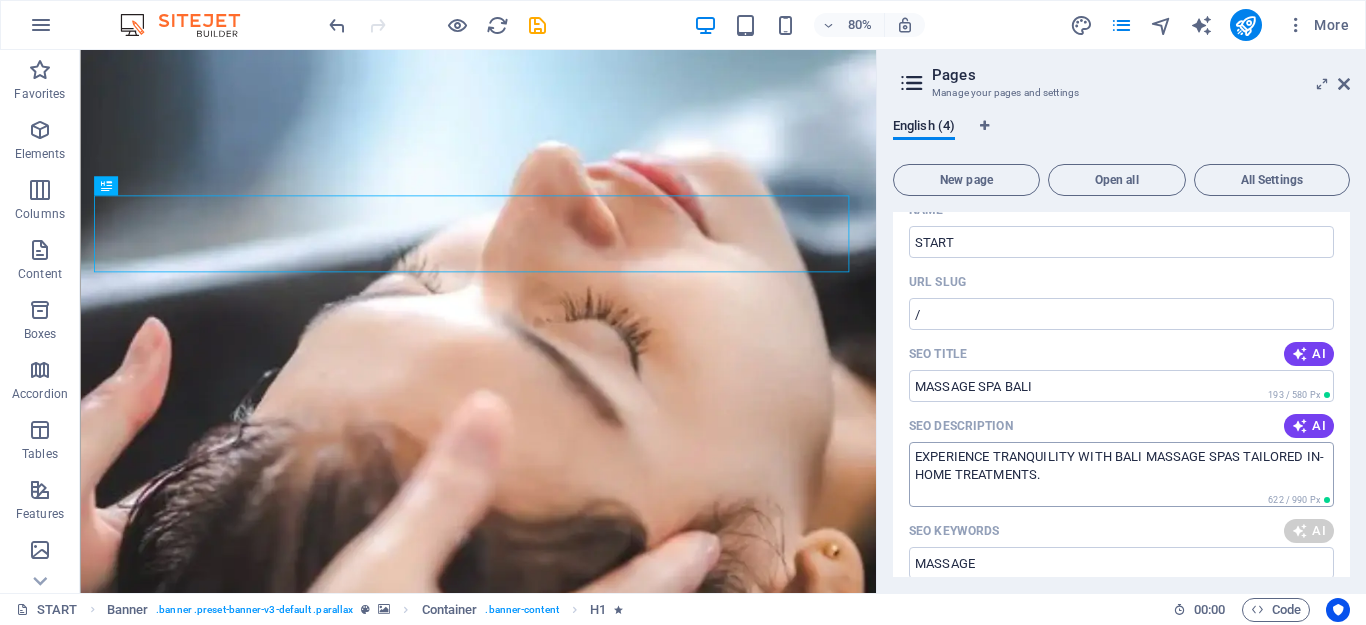 scroll, scrollTop: 300, scrollLeft: 0, axis: vertical 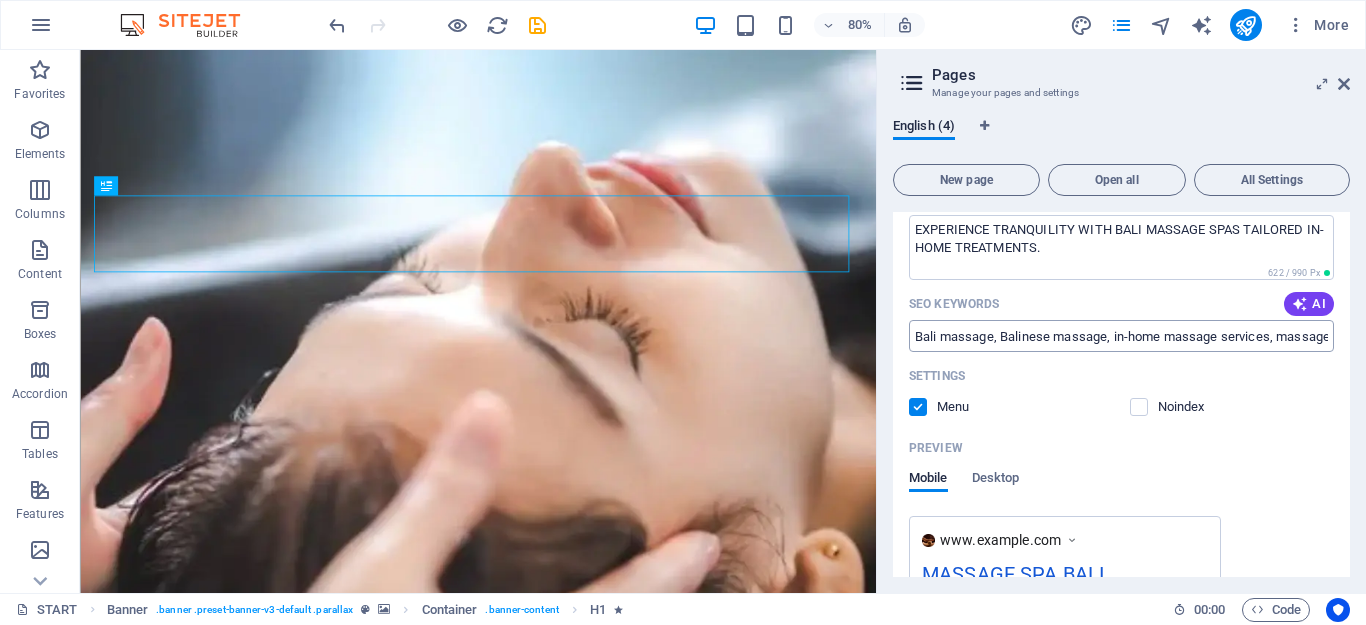 click on "Bali massage, Balinese massage, in-home massage services, massage spa Bali, facial treatments Bali, 24/7 massage service" at bounding box center [1121, 336] 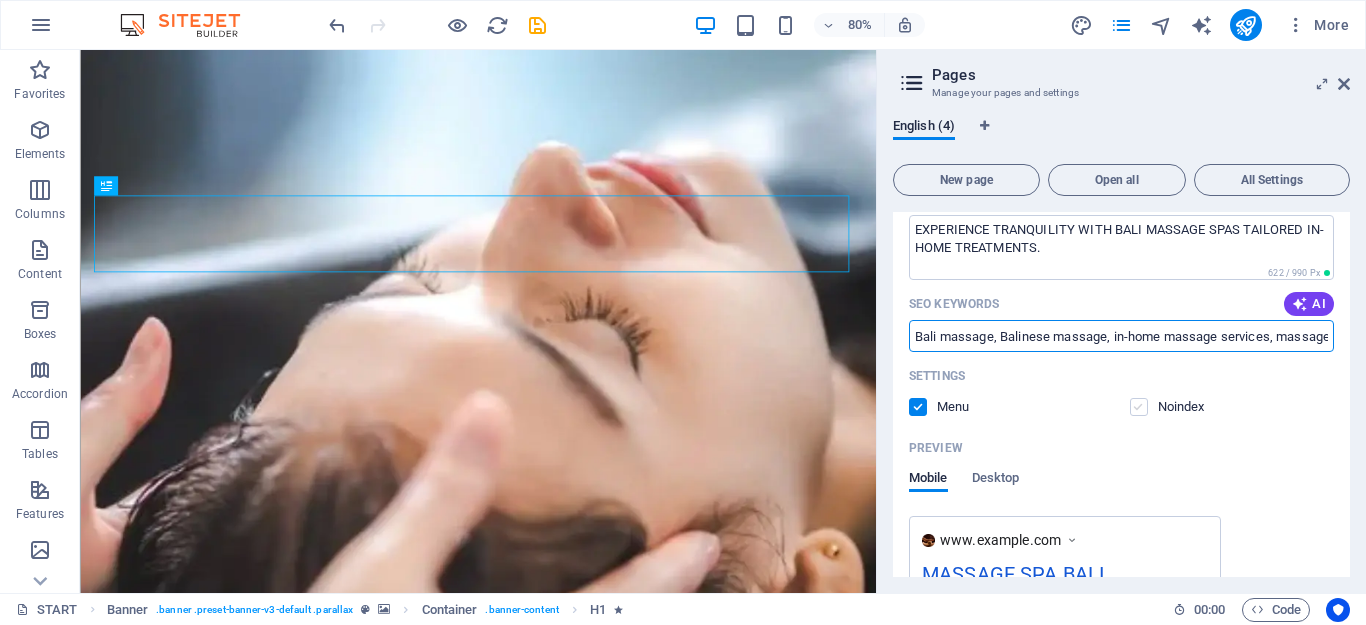 paste on "ALI MASSAGE, BALINESE MASSAGE, IN-HOME MASSAGE SERVICES, MASSAGE SPA BALI, FACIAL TREATMENTS BALI, 24/7 MASSAGE SERVICE" 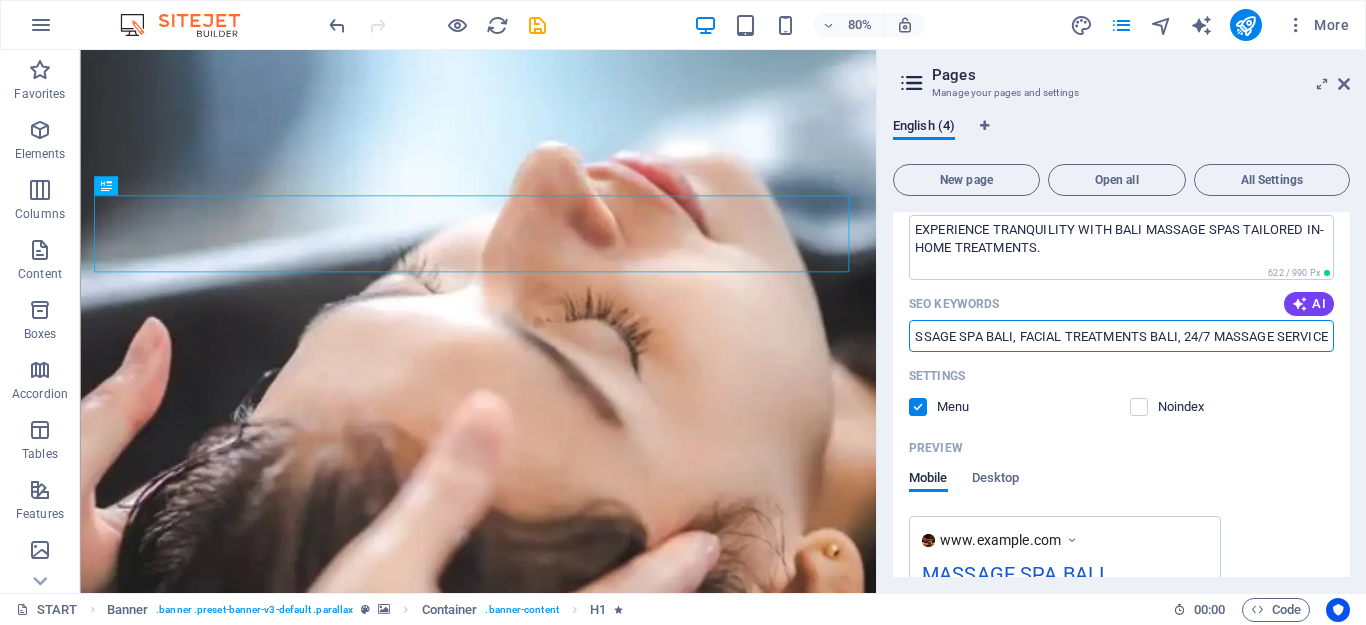 scroll, scrollTop: 0, scrollLeft: 321, axis: horizontal 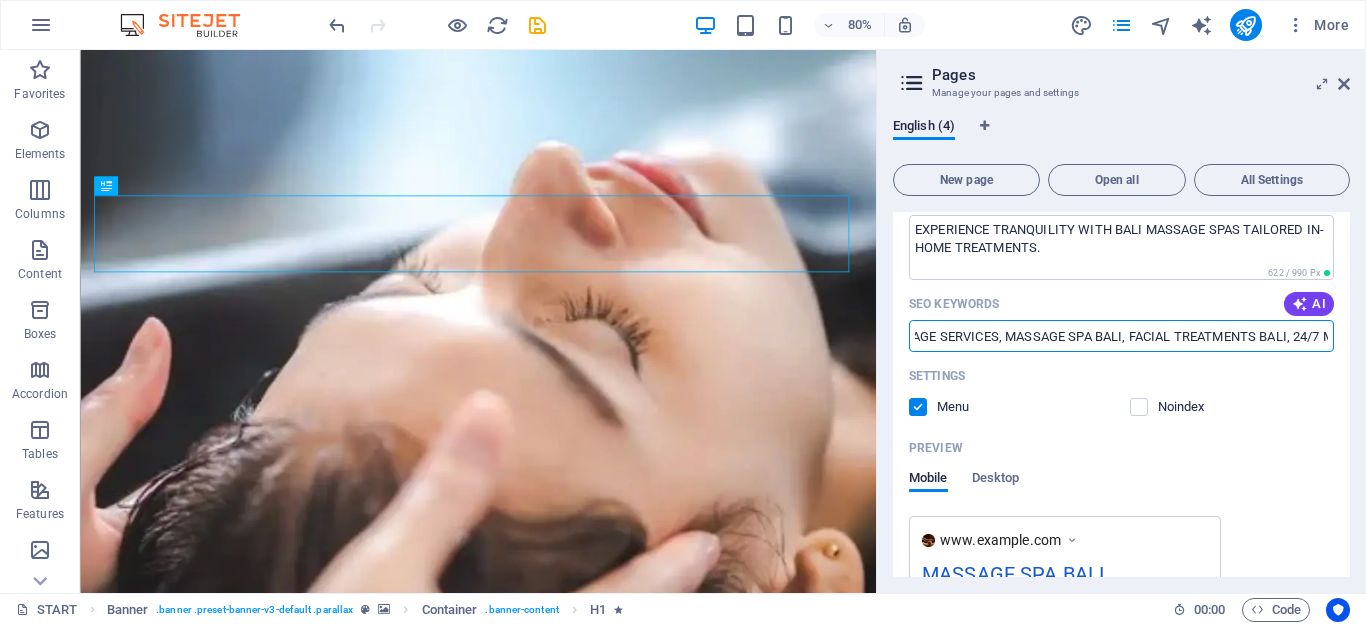 type on "BALI MASSAGE, BALINESE MASSAGE, IN-HOME MASSAGE SERVICES, MASSAGE SPA BALI, FACIAL TREATMENTS BALI, 24/7 MASSAGE SERVICE" 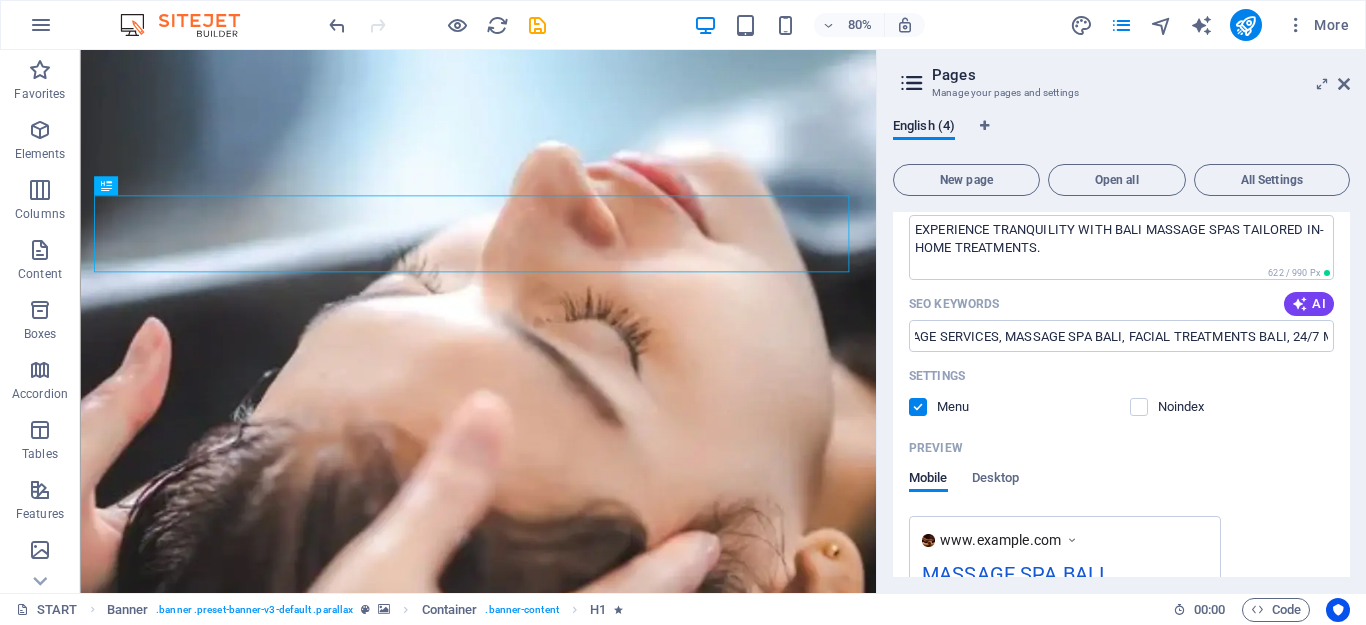 click on "Preview Mobile Desktop" at bounding box center (1121, 474) 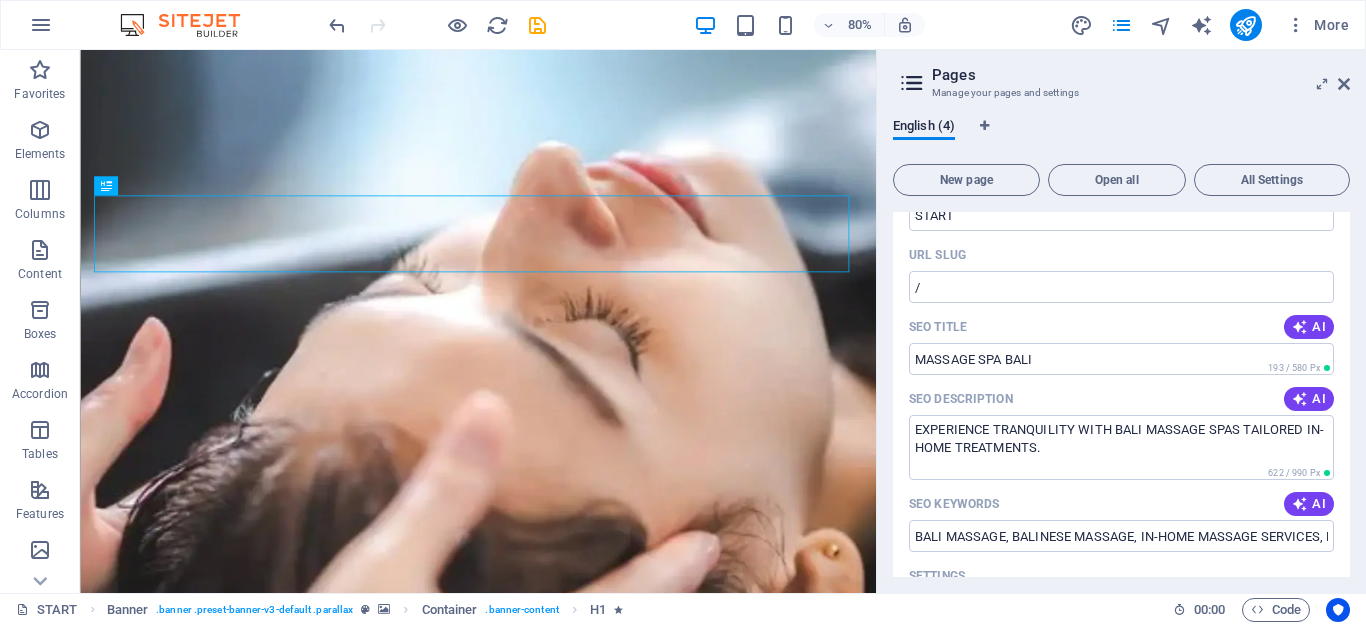 scroll, scrollTop: 0, scrollLeft: 0, axis: both 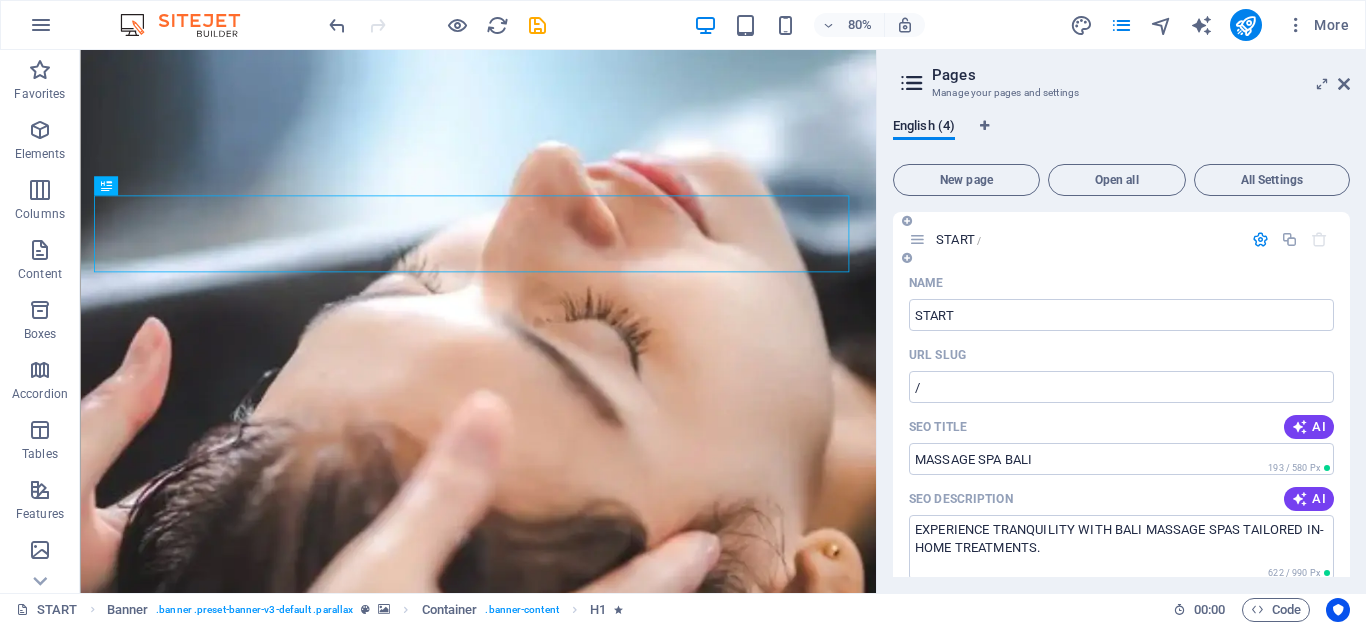 click at bounding box center [1260, 239] 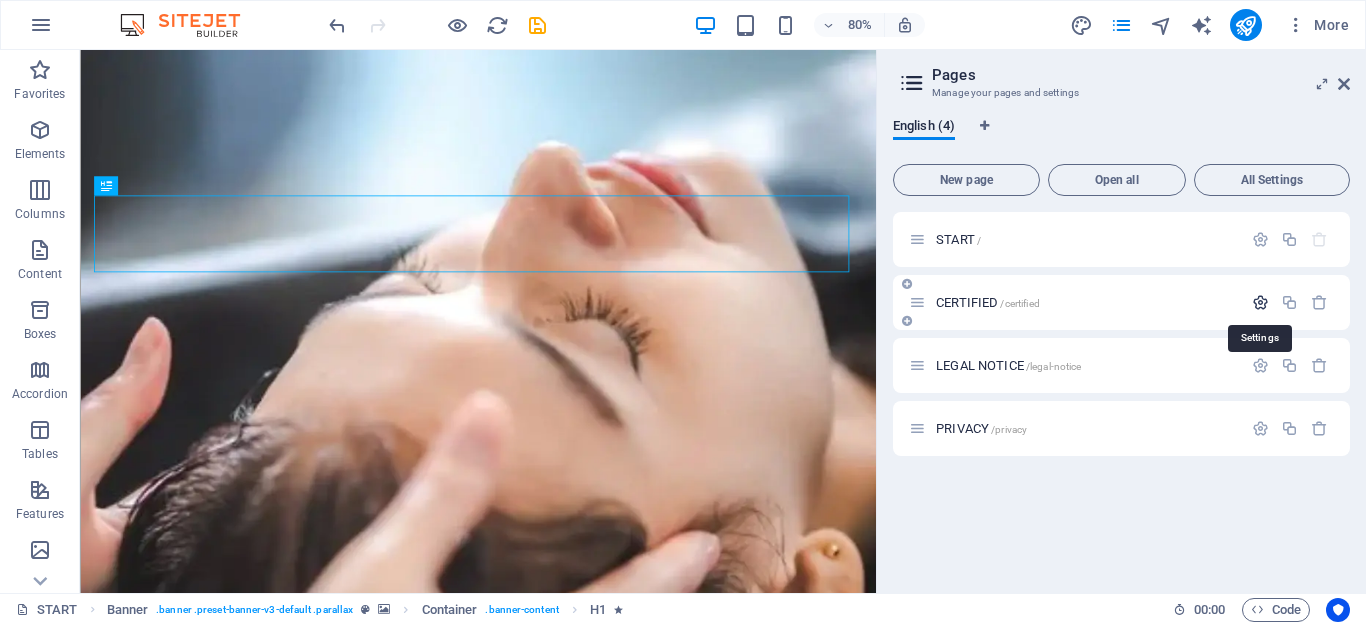 click at bounding box center [1260, 302] 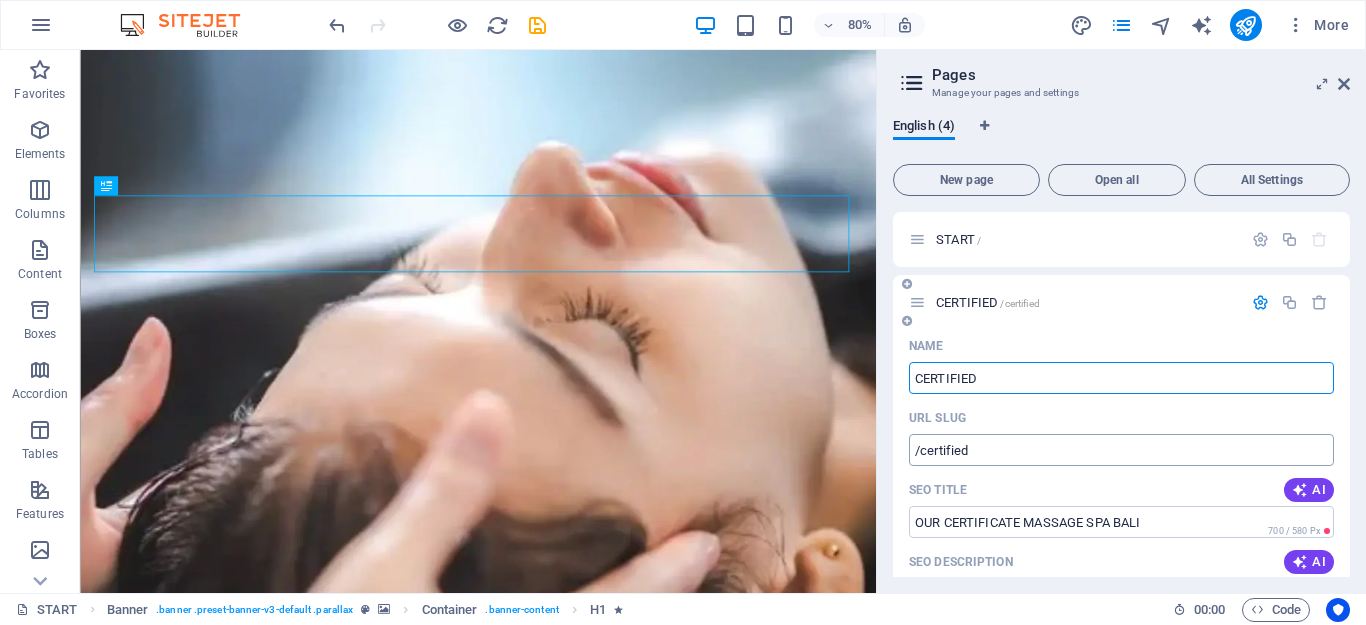 scroll, scrollTop: 100, scrollLeft: 0, axis: vertical 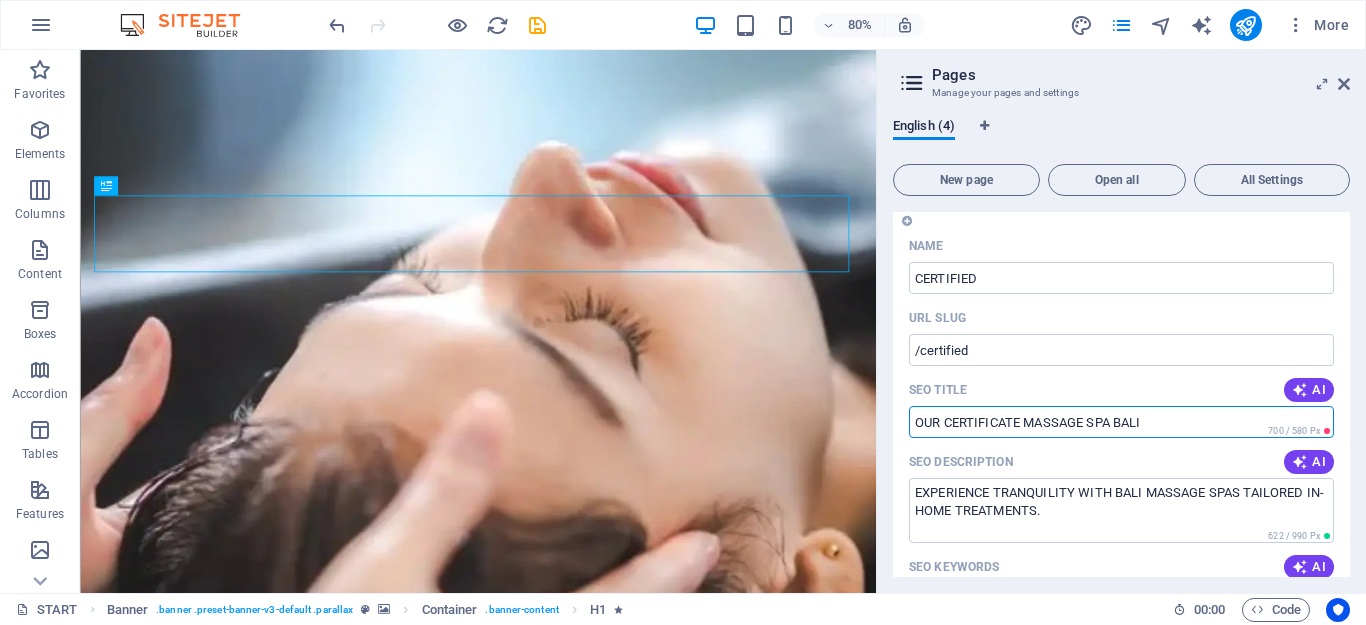 drag, startPoint x: 1169, startPoint y: 424, endPoint x: 913, endPoint y: 409, distance: 256.4391 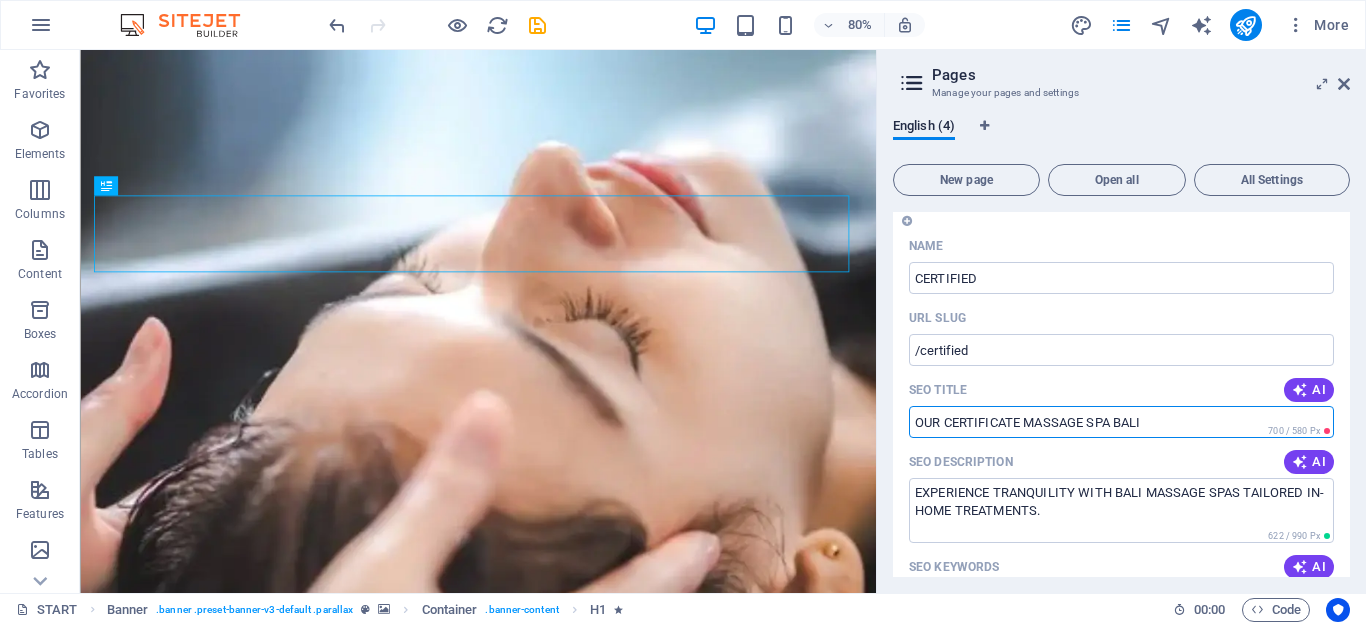 click on "OUR CERTIFICATE MASSAGE SPA BALI" at bounding box center (1121, 422) 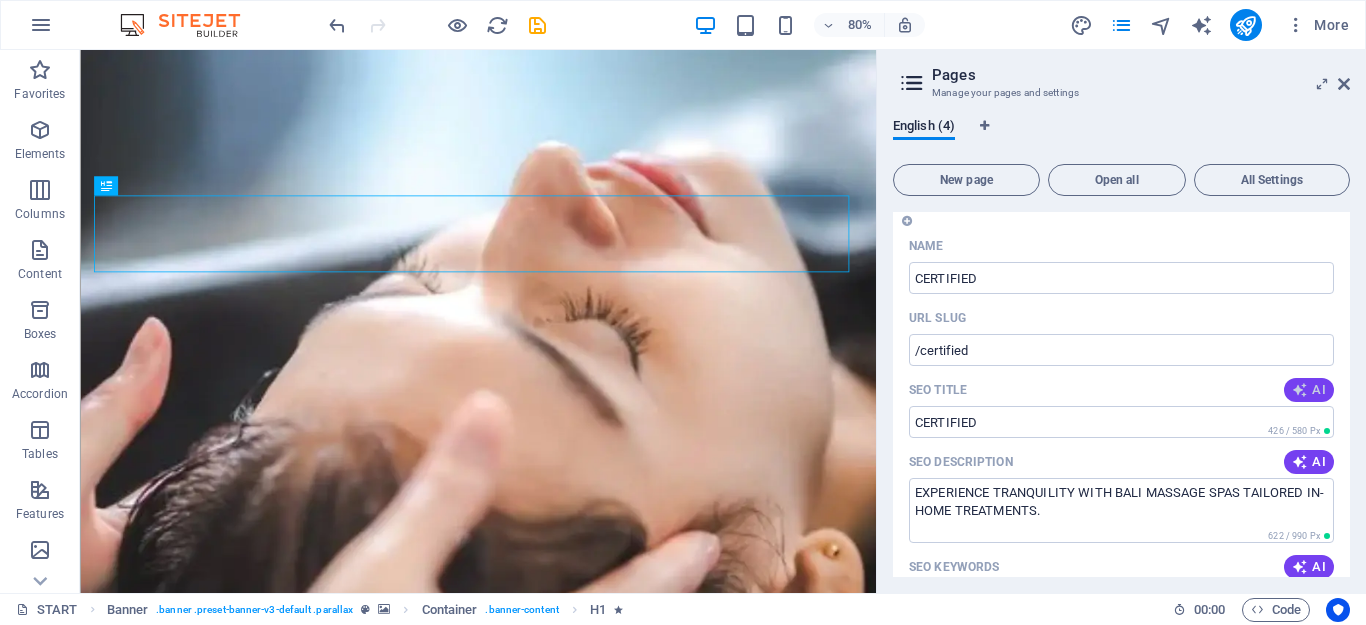 click on "AI" at bounding box center (1309, 390) 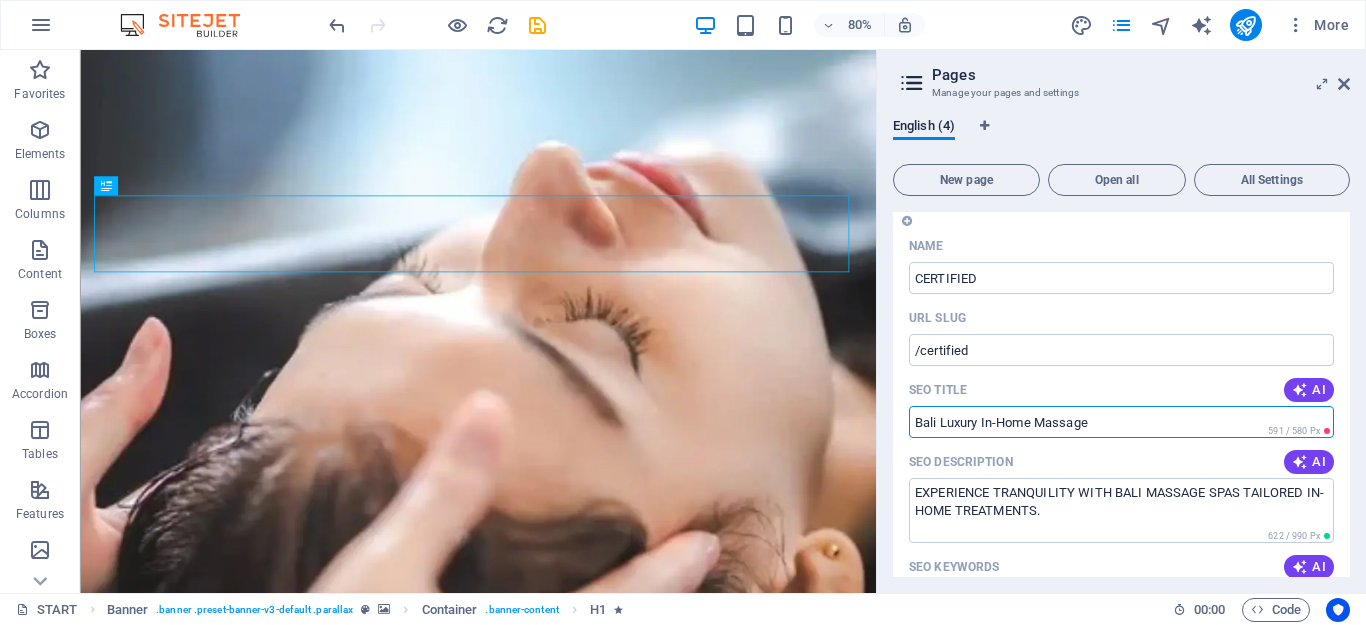 drag, startPoint x: 1112, startPoint y: 423, endPoint x: 917, endPoint y: 425, distance: 195.01025 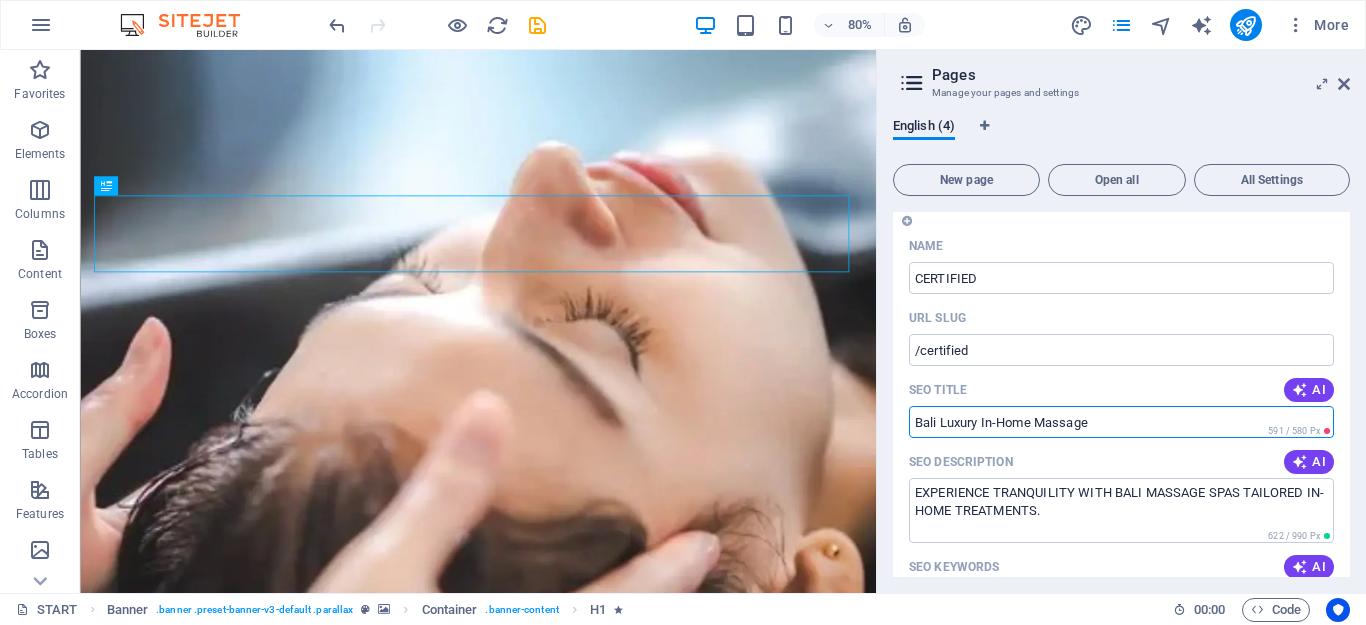click on "Bali Luxury In-Home Massage" at bounding box center [1121, 422] 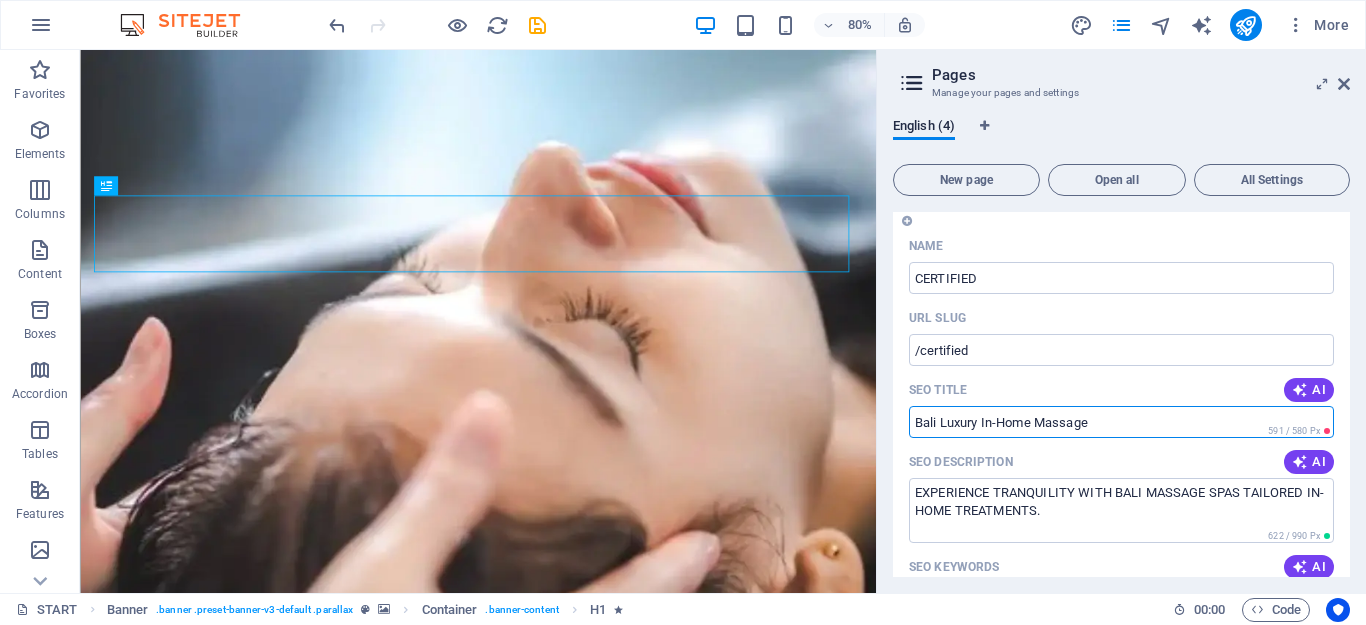 paste on "ALI LUXURY IN-HOME MASSAGE" 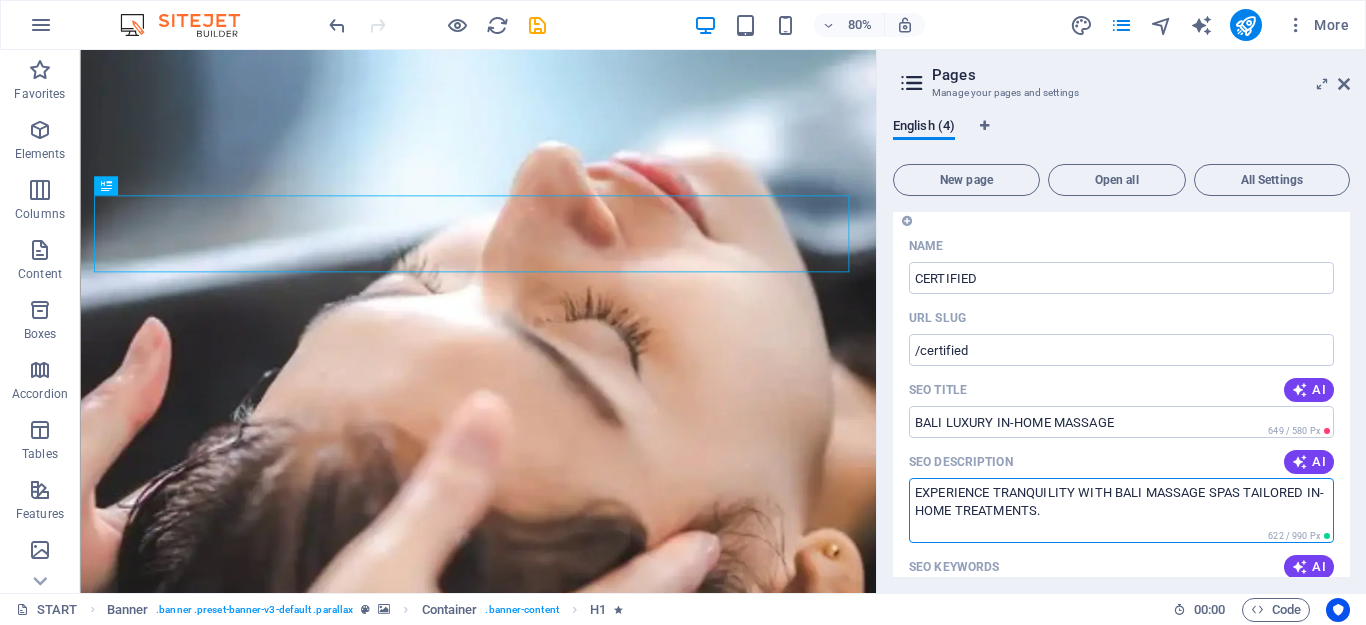 click on "EXPERIENCE TRANQUILITY WITH BALI MASSAGE SPAS TAILORED IN-HOME TREATMENTS." at bounding box center (1121, 510) 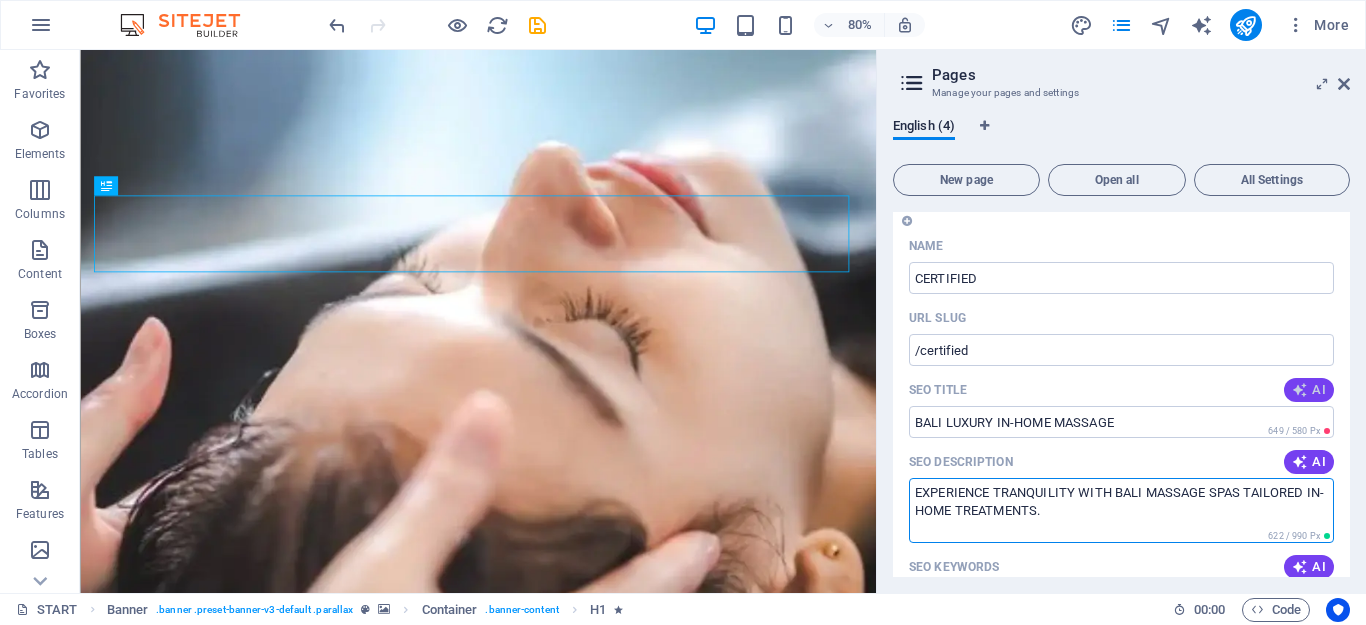 click at bounding box center [1300, 390] 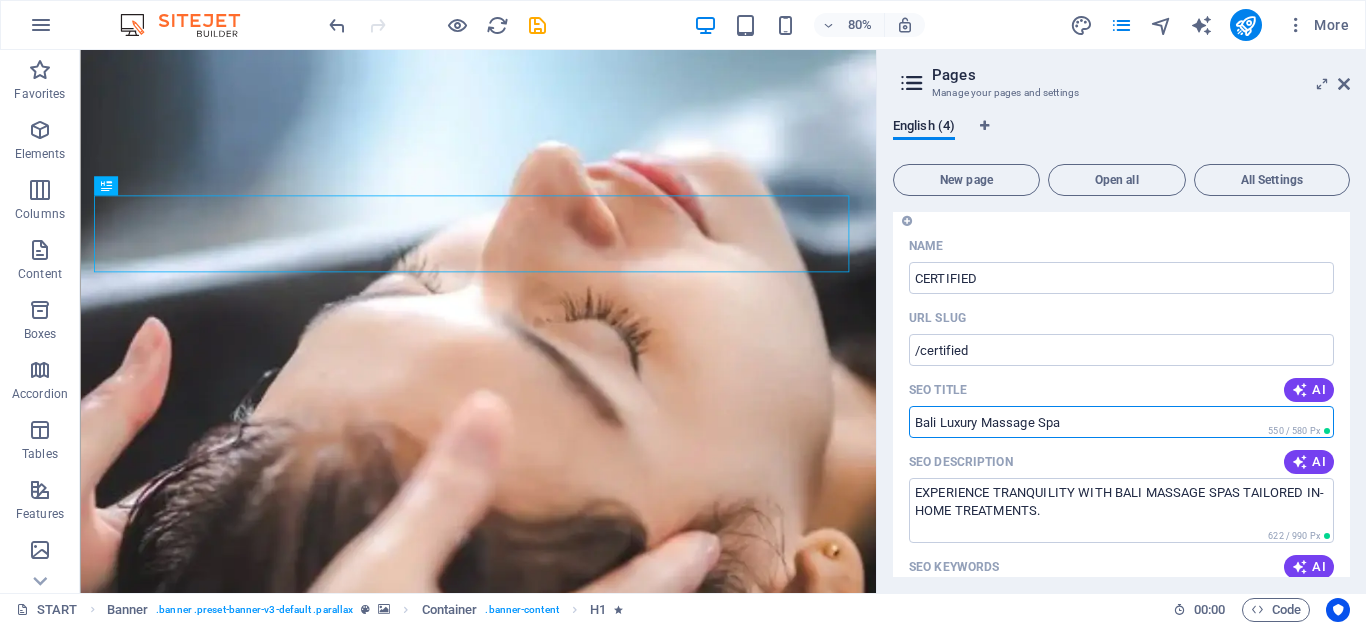drag, startPoint x: 1077, startPoint y: 422, endPoint x: 895, endPoint y: 427, distance: 182.06866 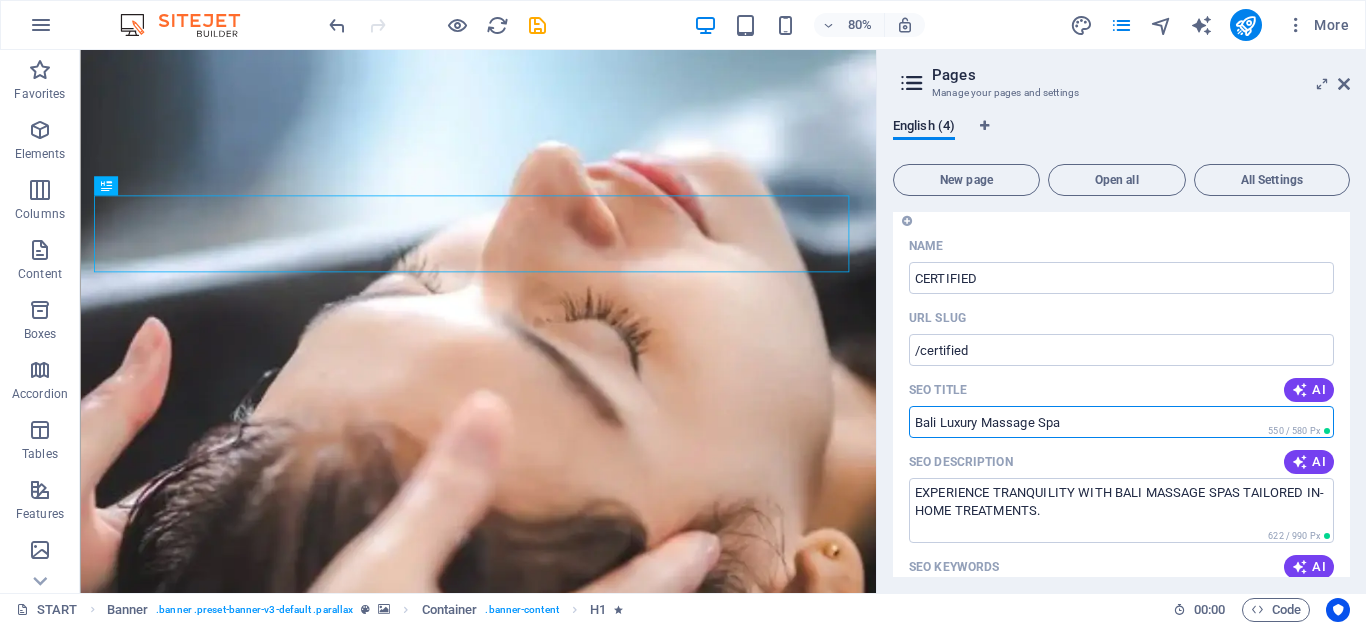 click on "Bali Luxury Massage Spa" at bounding box center [1121, 422] 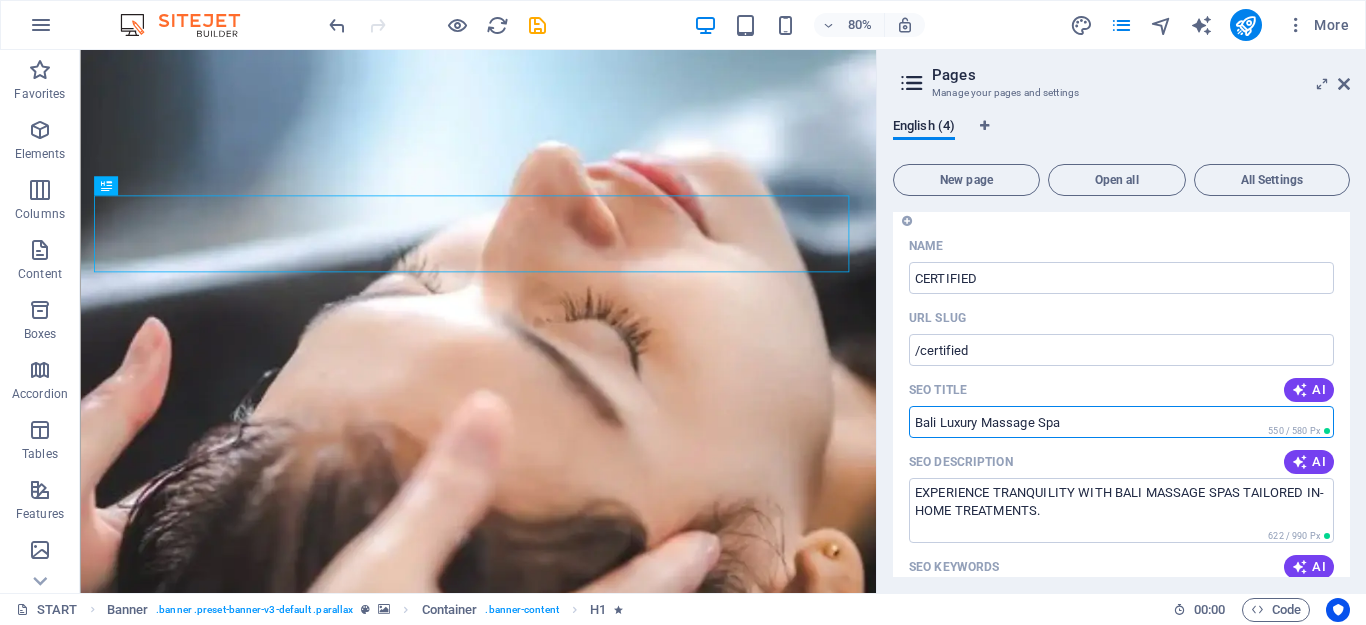 paste on "ALI LUXURY MASSAGE SPA" 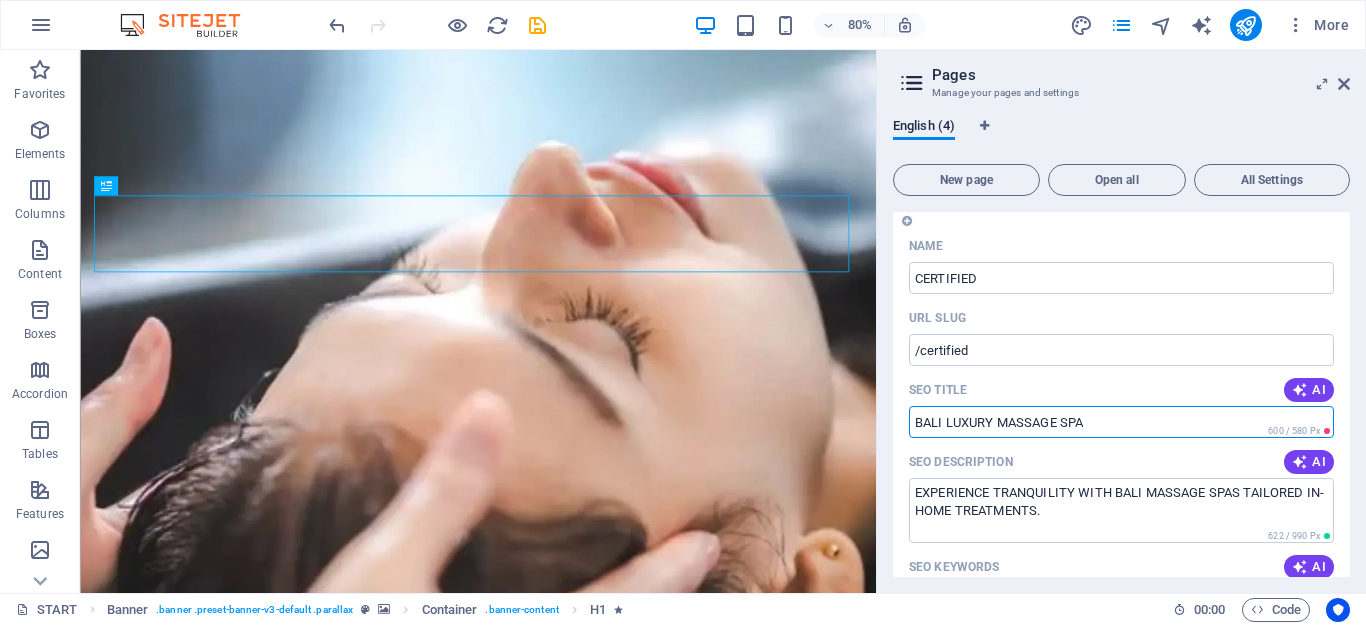 scroll, scrollTop: 200, scrollLeft: 0, axis: vertical 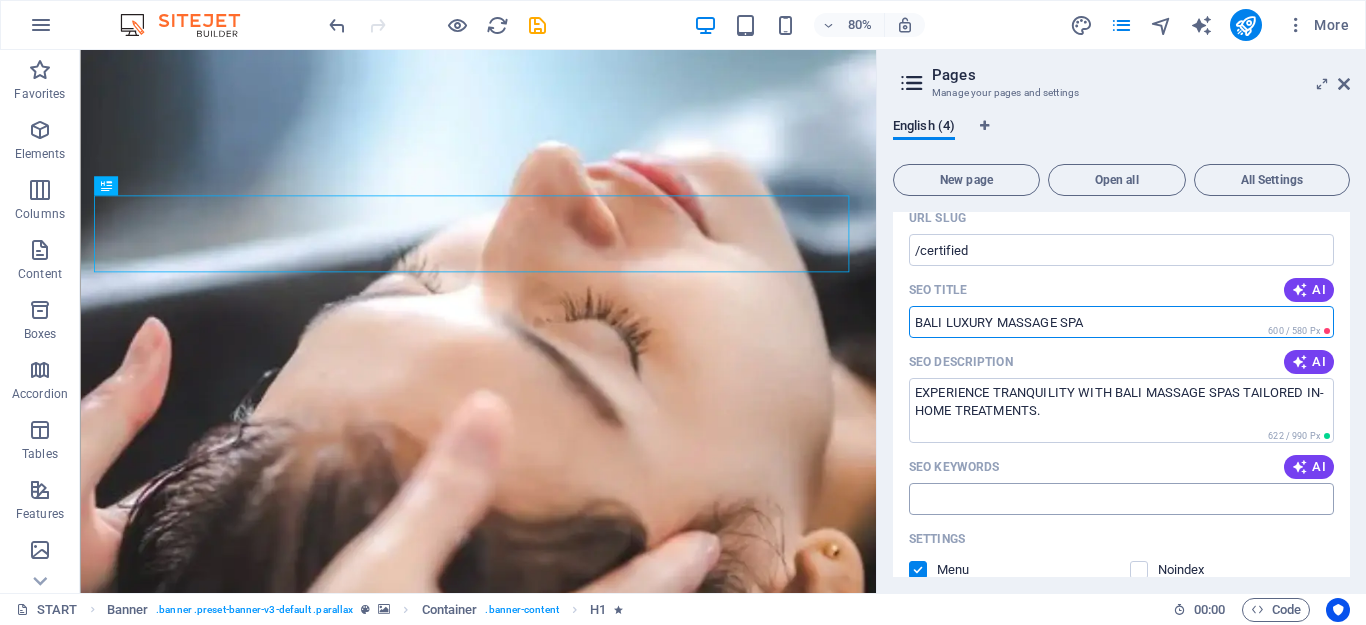 type on "BALI LUXURY MASSAGE SPA" 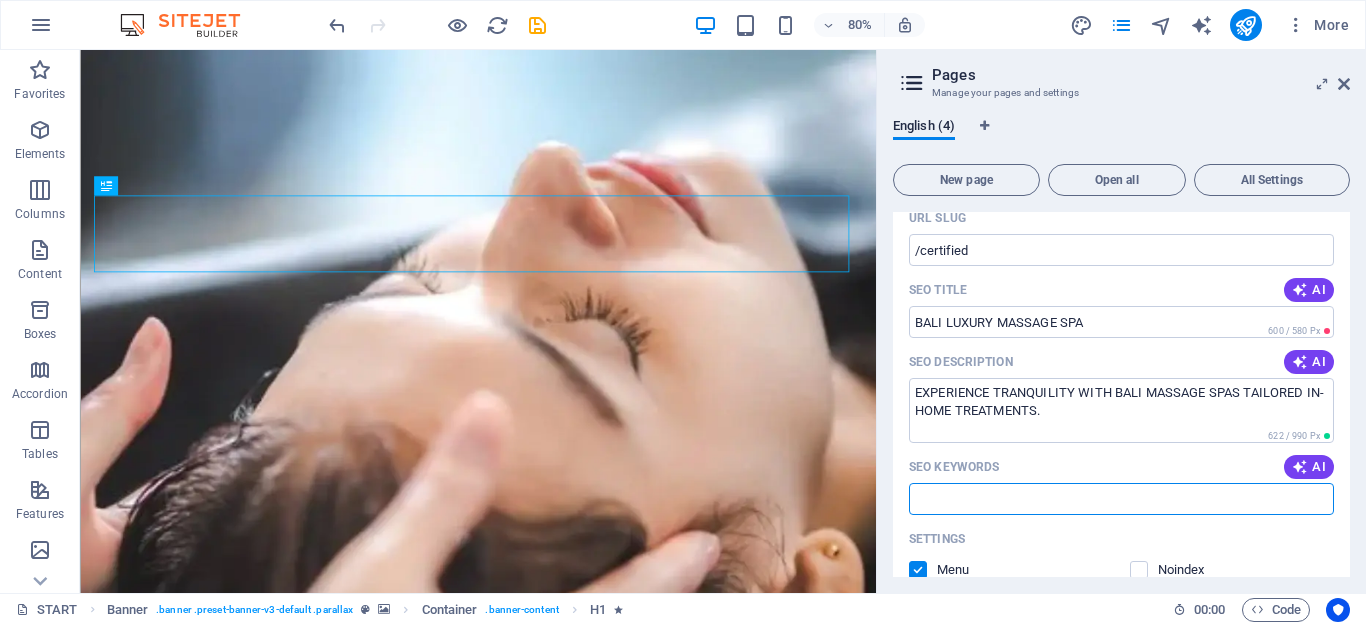 click on "SEO Keywords" at bounding box center [1121, 499] 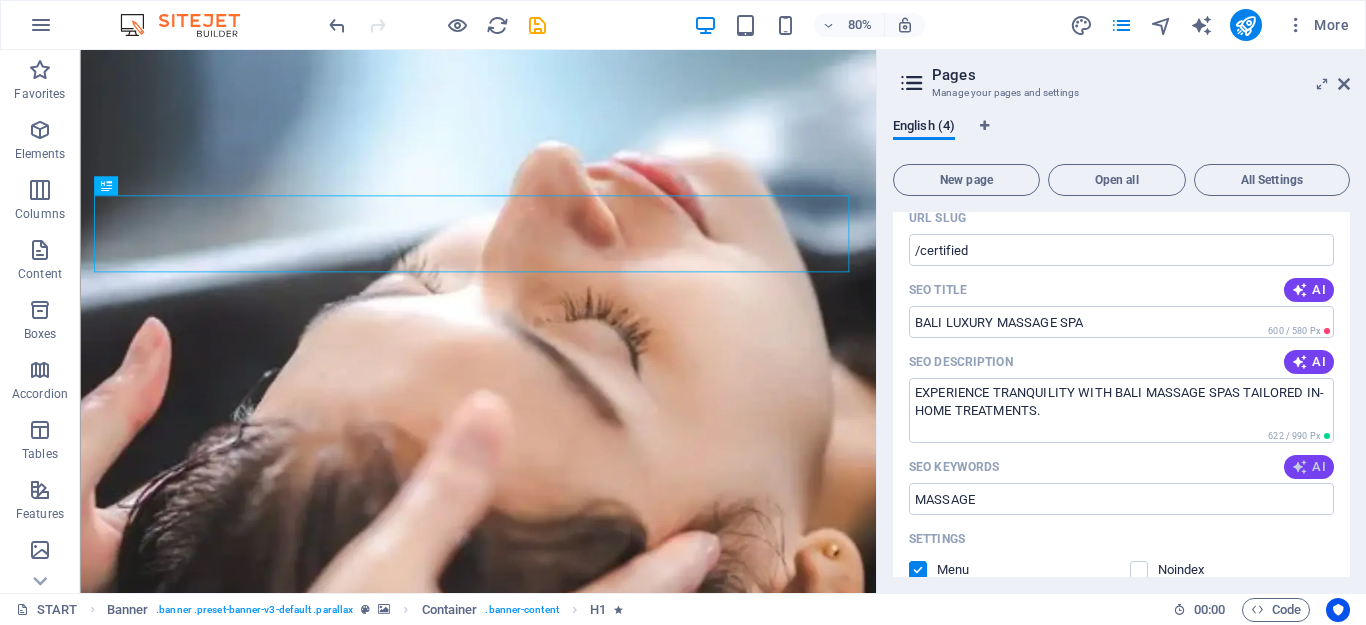 click at bounding box center [1300, 467] 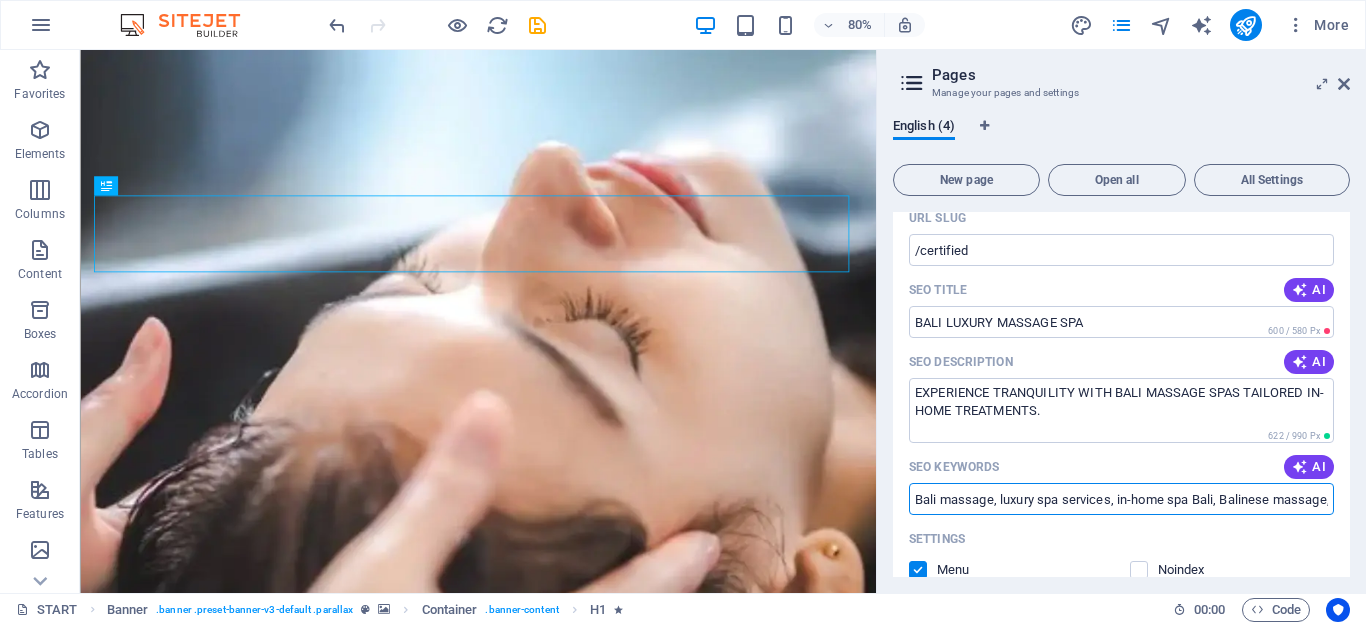 click on "Bali massage, luxury spa services, in-home spa Bali, Balinese massage, Canggu spa experience, tranquility and care Bali" at bounding box center (1121, 499) 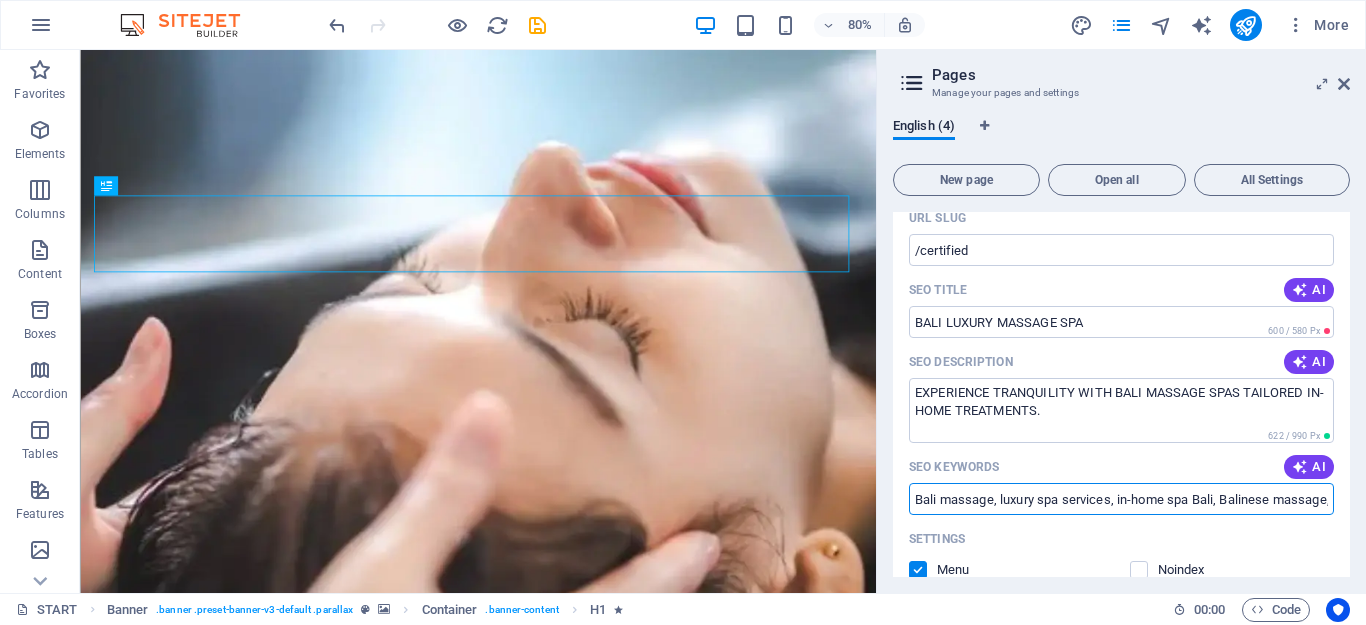 paste on "ALI MASSAGE, LUXURY SPA SERVICES, IN-HOME SPA BALI, BALINESE MASSAGE, CANGGU SPA EXPERIENCE, TRANQUILITY AND CARE BALI" 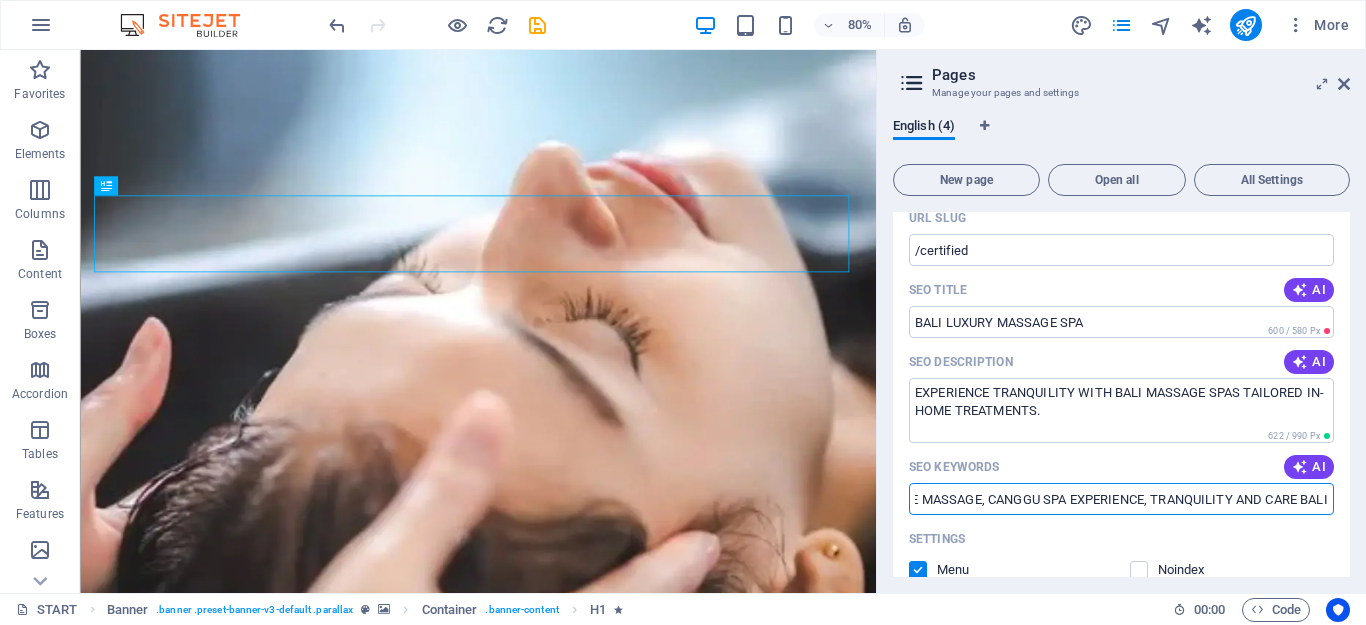 scroll, scrollTop: 0, scrollLeft: 285, axis: horizontal 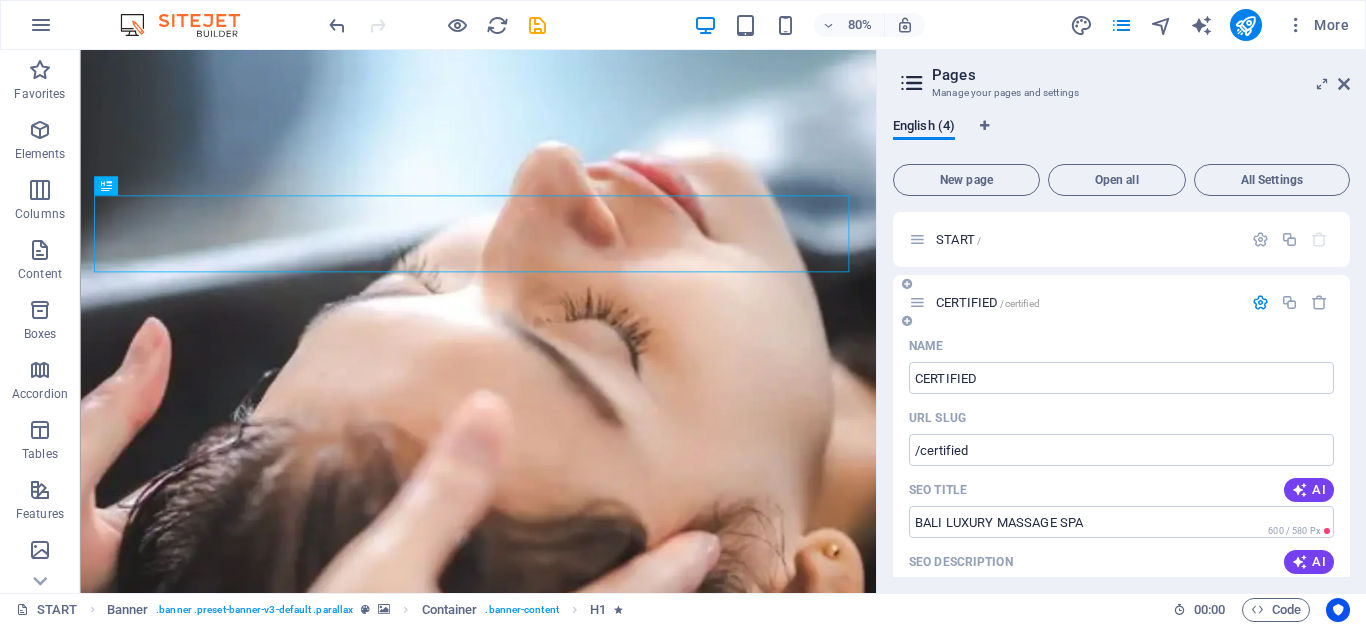 type on "BALI MASSAGE, LUXURY SPA SERVICES, IN-HOME SPA BALI, BALINESE MASSAGE, CANGGU SPA EXPERIENCE, TRANQUILITY AND CARE BALI" 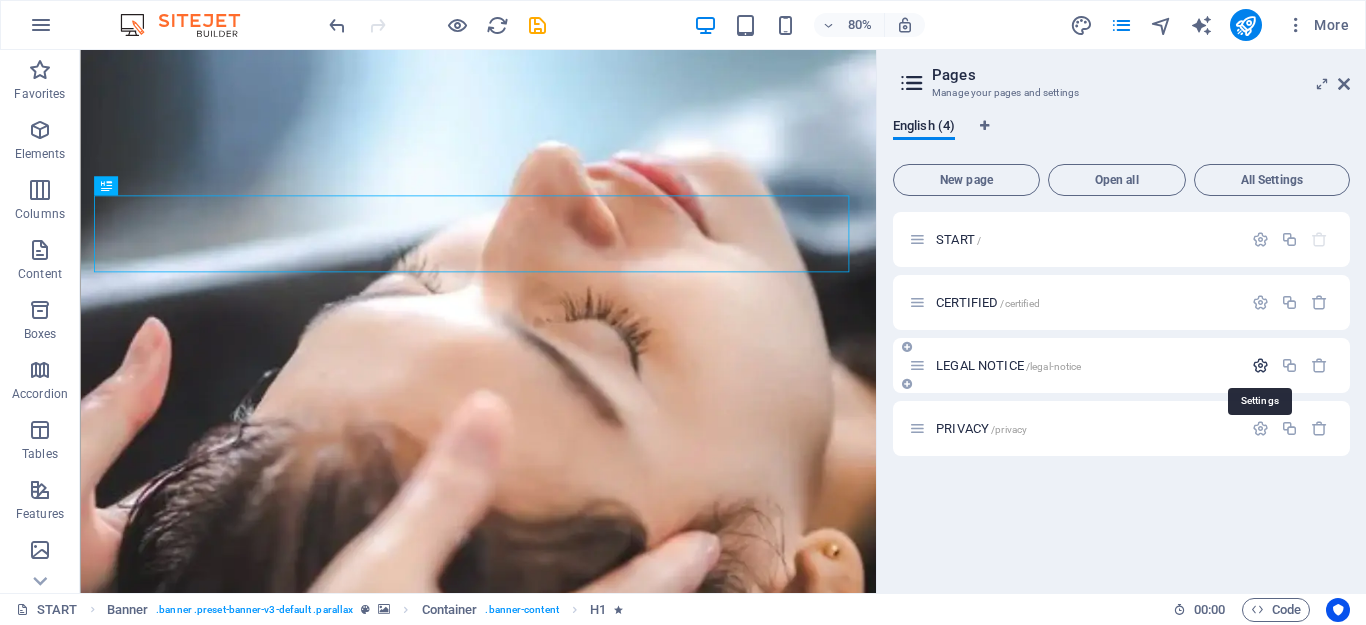 click at bounding box center [1260, 365] 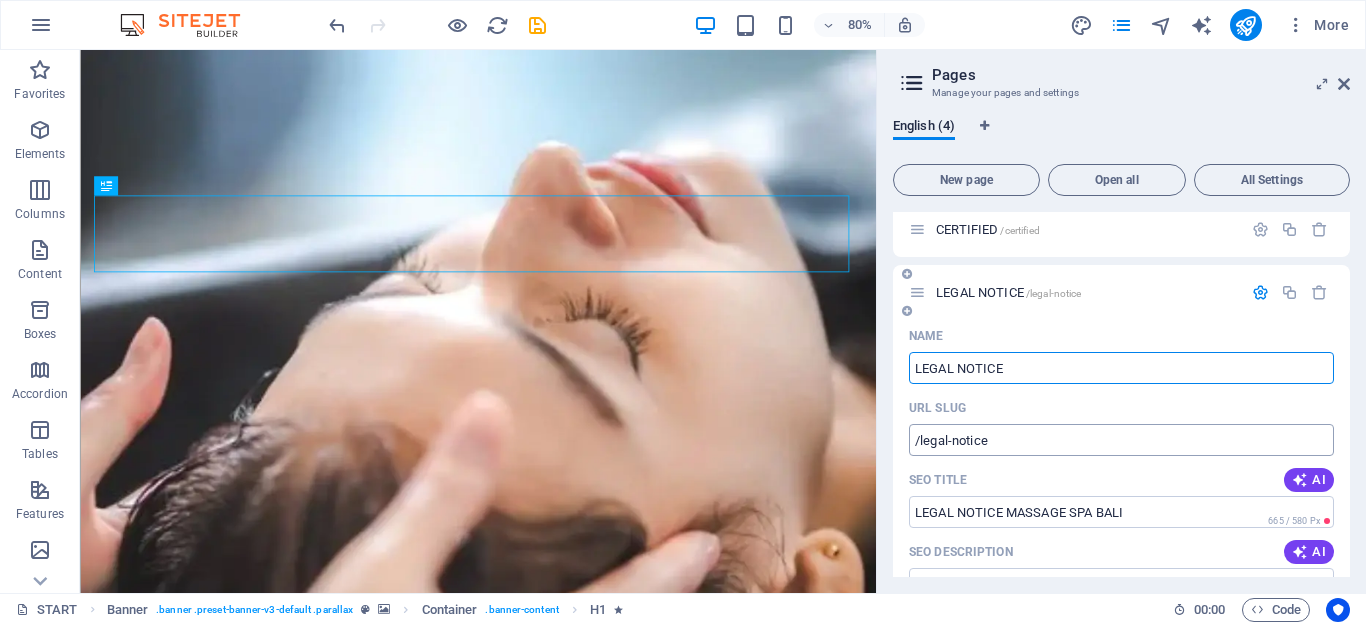 scroll, scrollTop: 100, scrollLeft: 0, axis: vertical 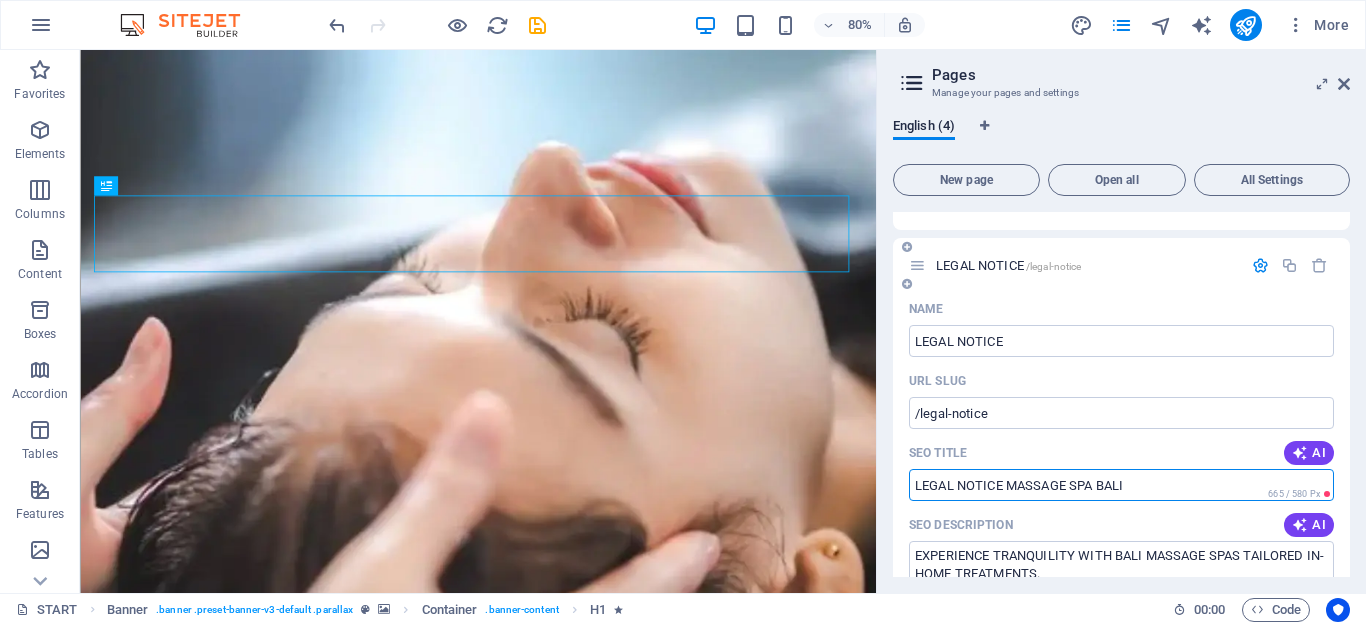 drag, startPoint x: 1145, startPoint y: 483, endPoint x: 909, endPoint y: 478, distance: 236.05296 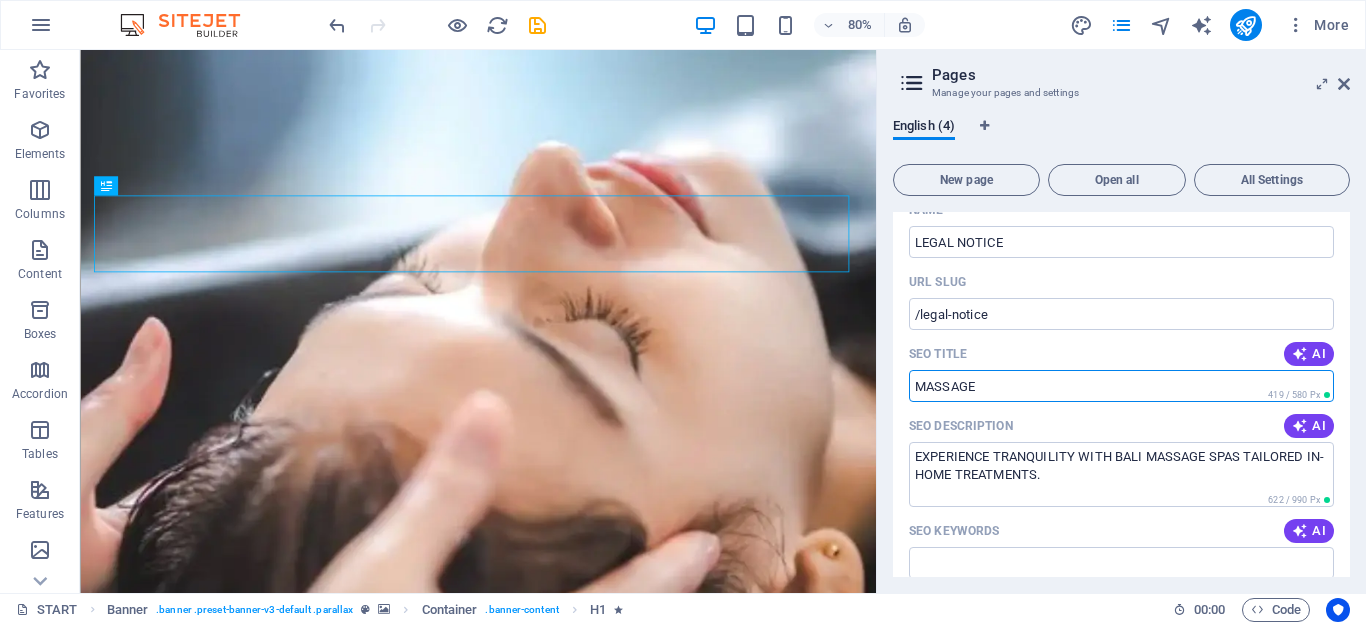 scroll, scrollTop: 300, scrollLeft: 0, axis: vertical 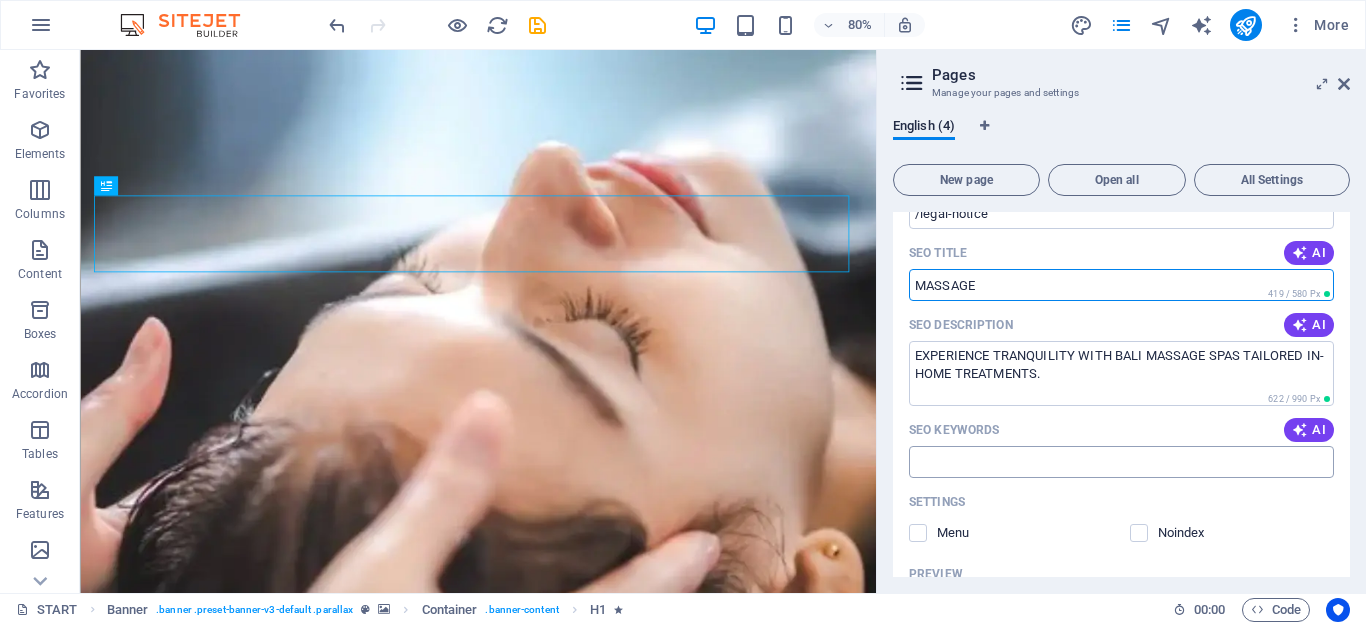 type on "MASSAGE" 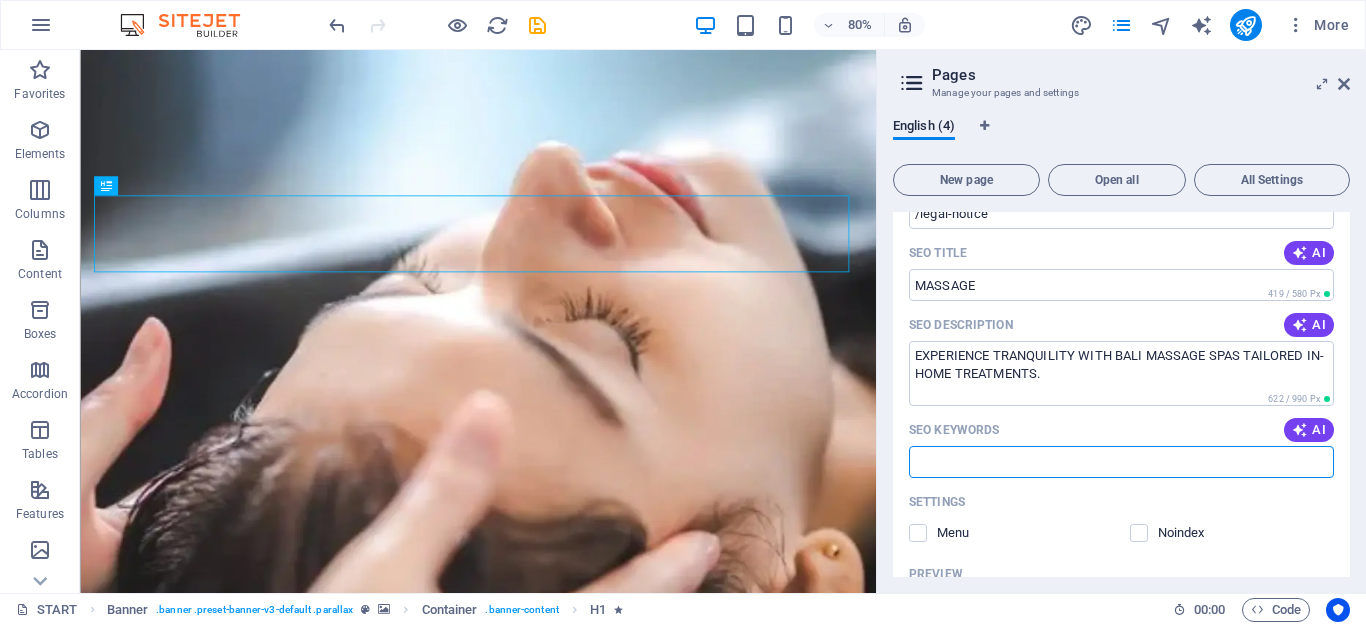 click on "SEO Keywords" at bounding box center (1121, 462) 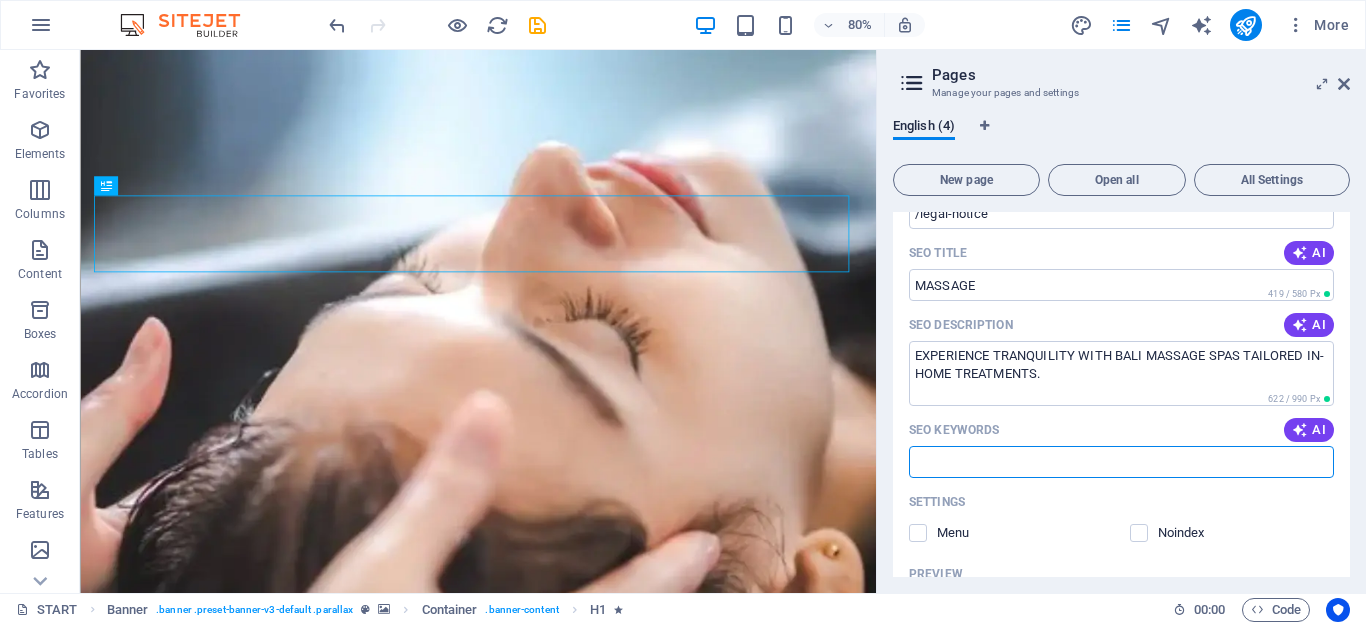 paste on "BALI MASSAGE, LUXURY SPA SERVICES, IN-HOME SPA BALI, BALINESE MASSAGE, CANGGU SPA EXPERIENCE, TRANQUILITY AND CARE BALI" 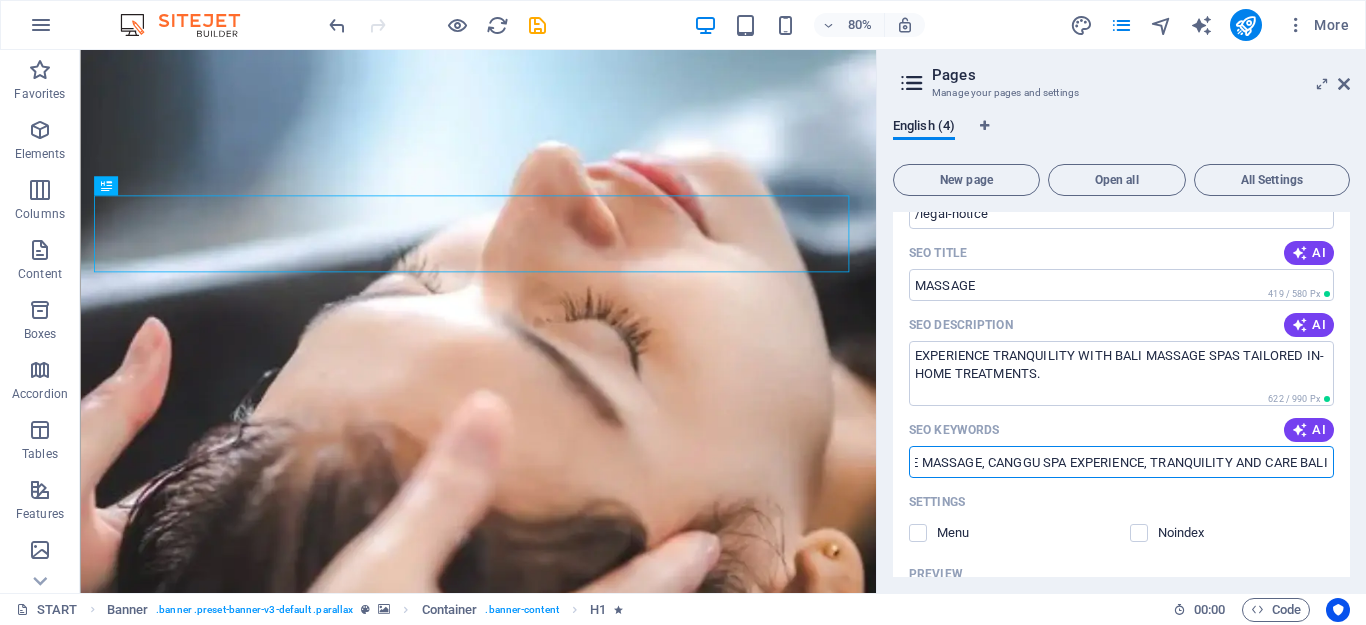 scroll, scrollTop: 0, scrollLeft: 0, axis: both 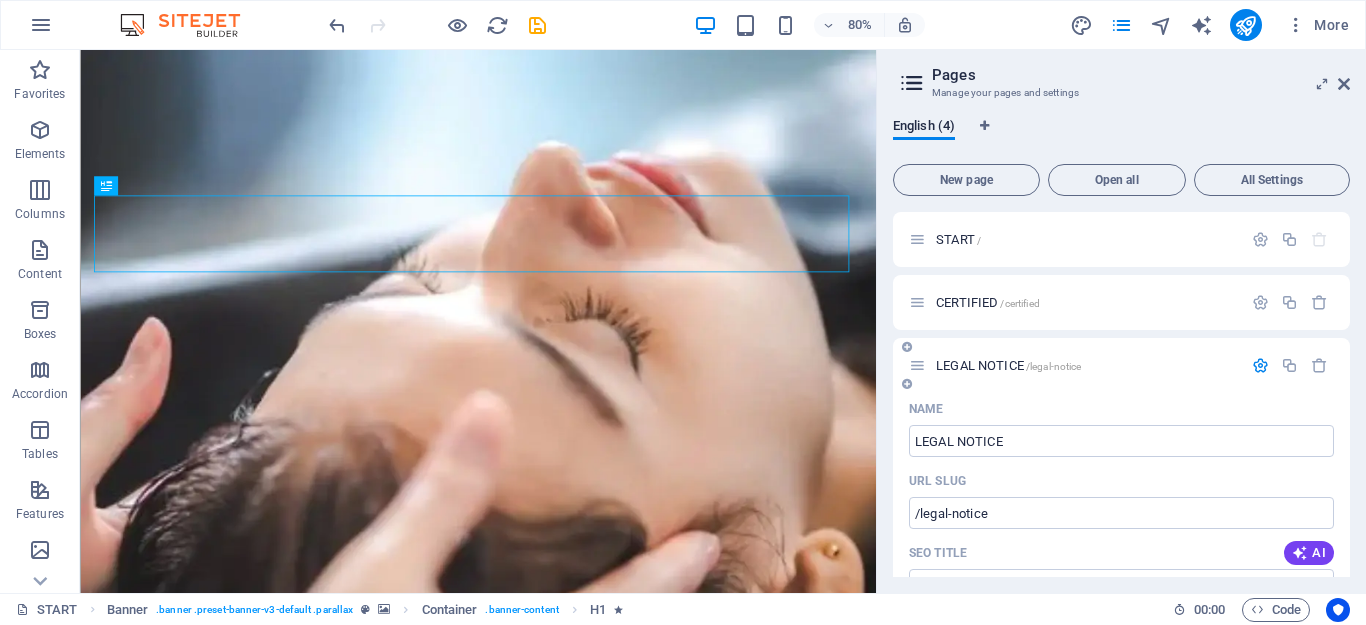 type on "BALI MASSAGE, LUXURY SPA SERVICES, IN-HOME SPA BALI, BALINESE MASSAGE, CANGGU SPA EXPERIENCE, TRANQUILITY AND CARE BALI" 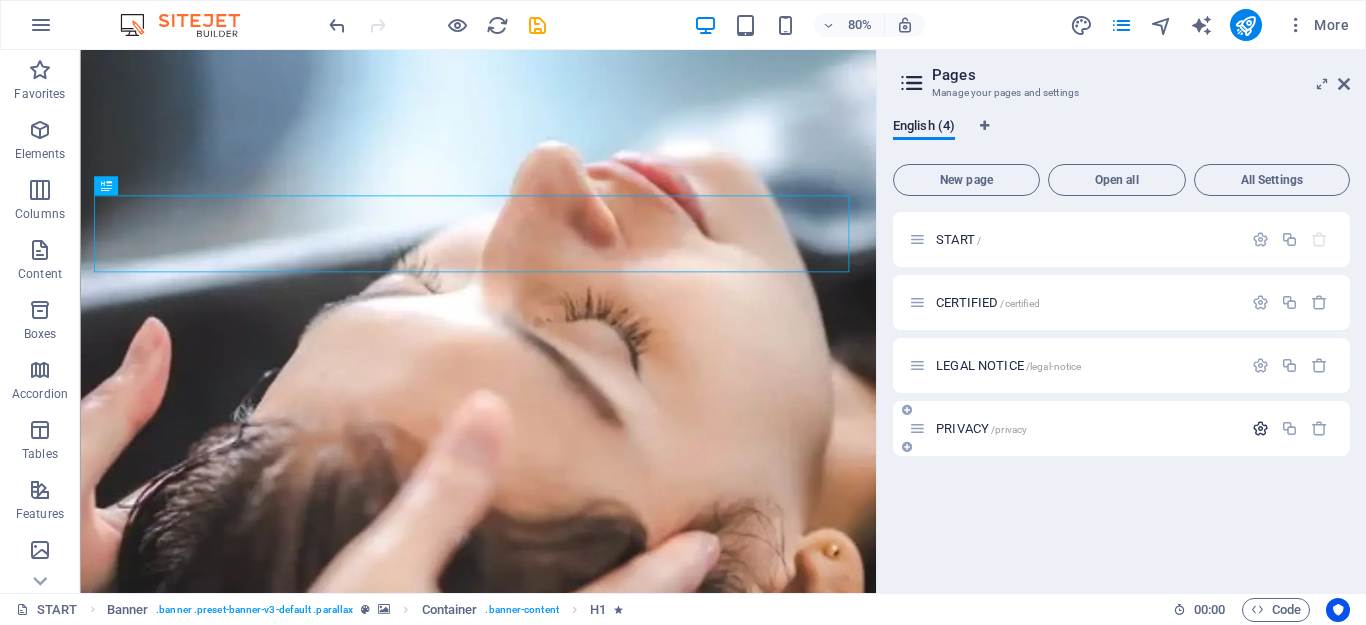 click at bounding box center [1260, 428] 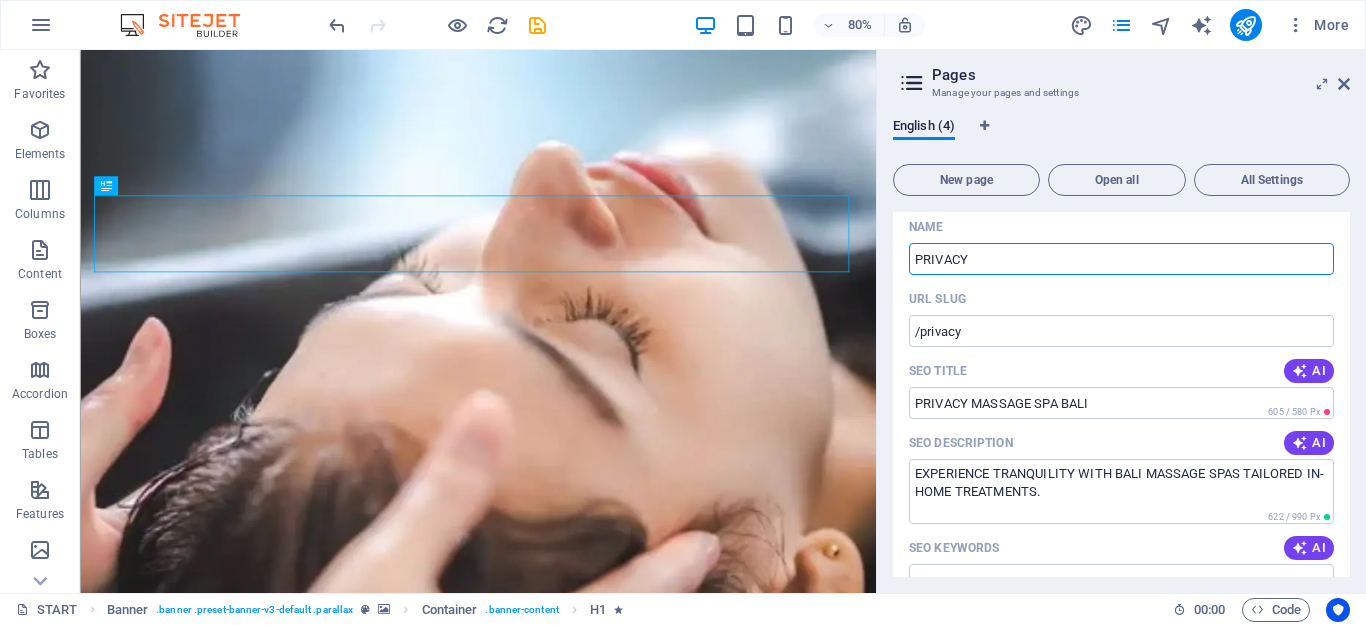 scroll, scrollTop: 300, scrollLeft: 0, axis: vertical 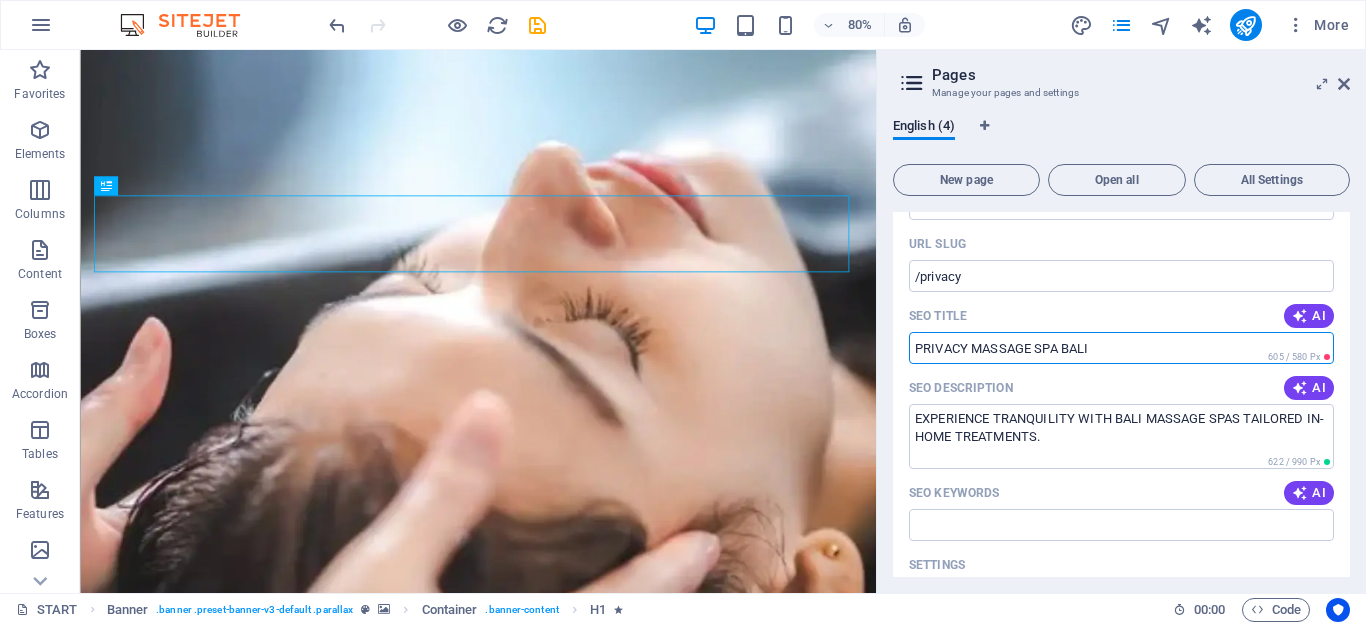 drag, startPoint x: 1232, startPoint y: 403, endPoint x: 956, endPoint y: 396, distance: 276.08875 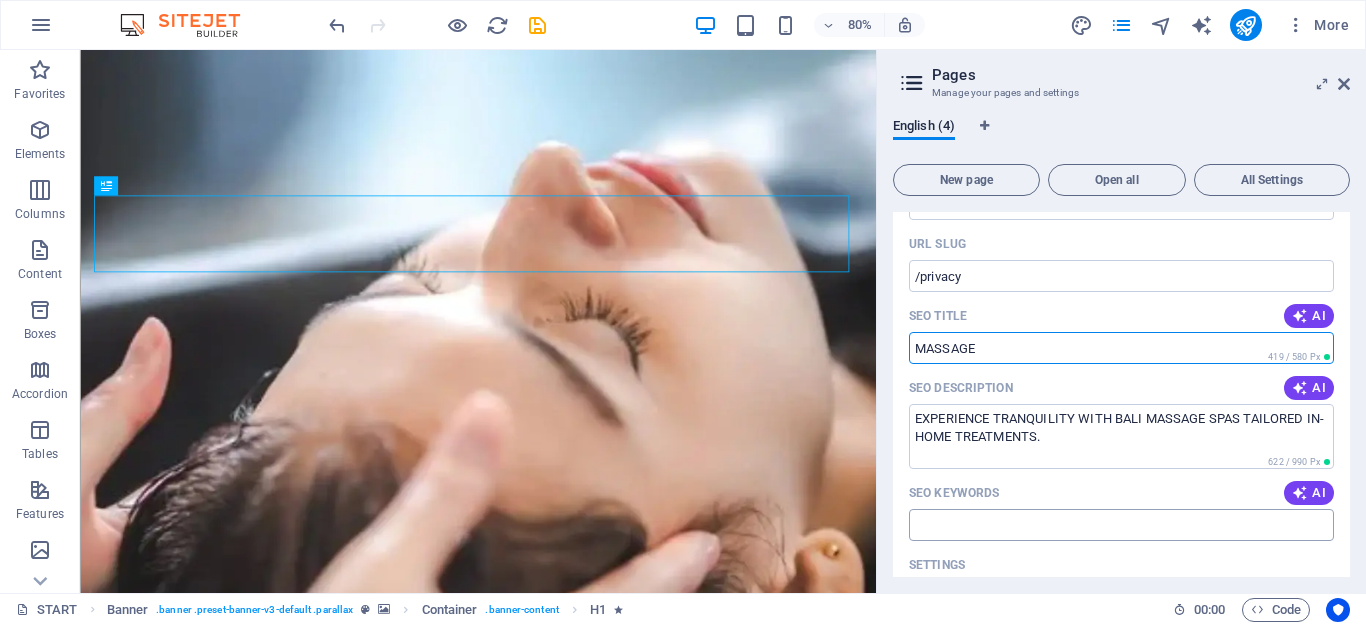 type on "MASSAGE" 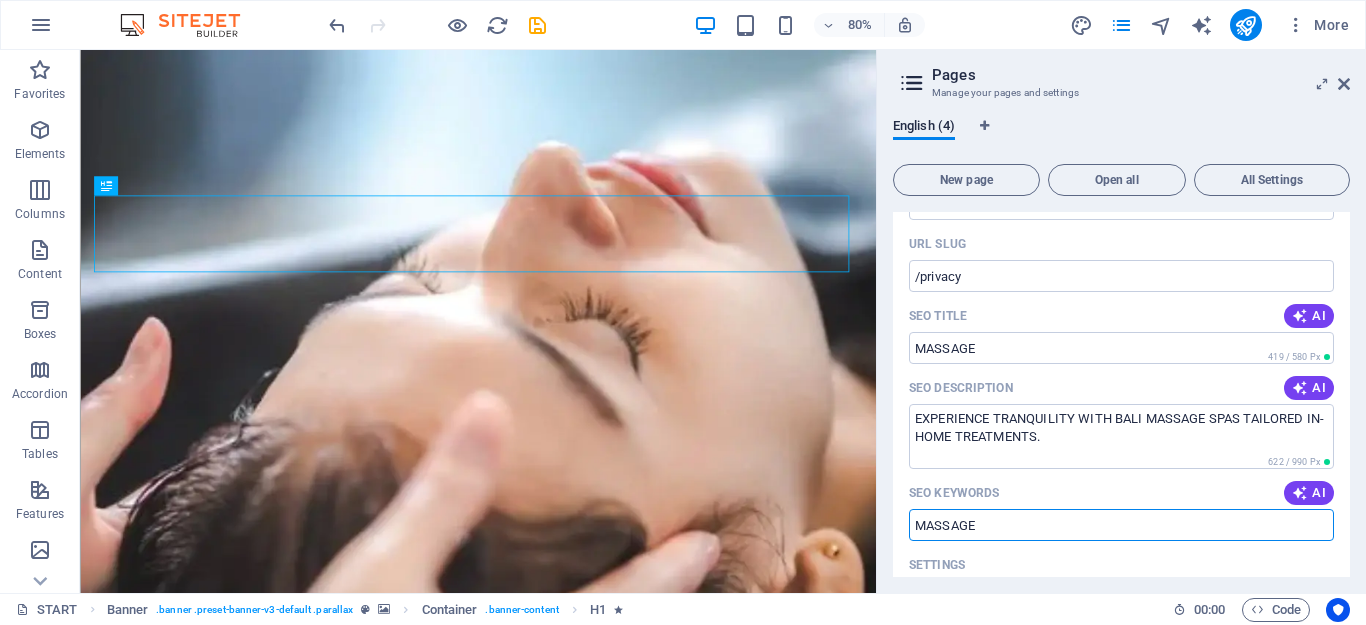 paste on "BALI MASSAGE, LUXURY SPA SERVICES, IN-HOME SPA BALI, BALINESE MASSAGE, CANGGU SPA EXPERIENCE, TRANQUILITY AND CARE BALI" 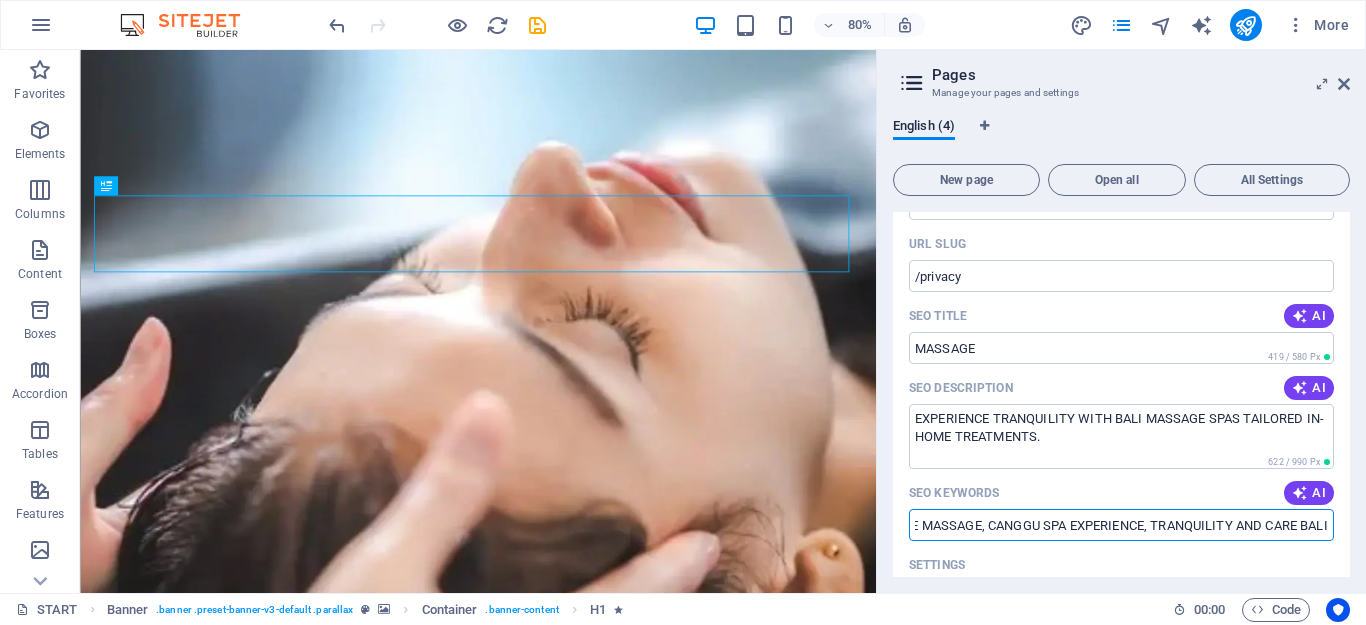 scroll, scrollTop: 0, scrollLeft: 0, axis: both 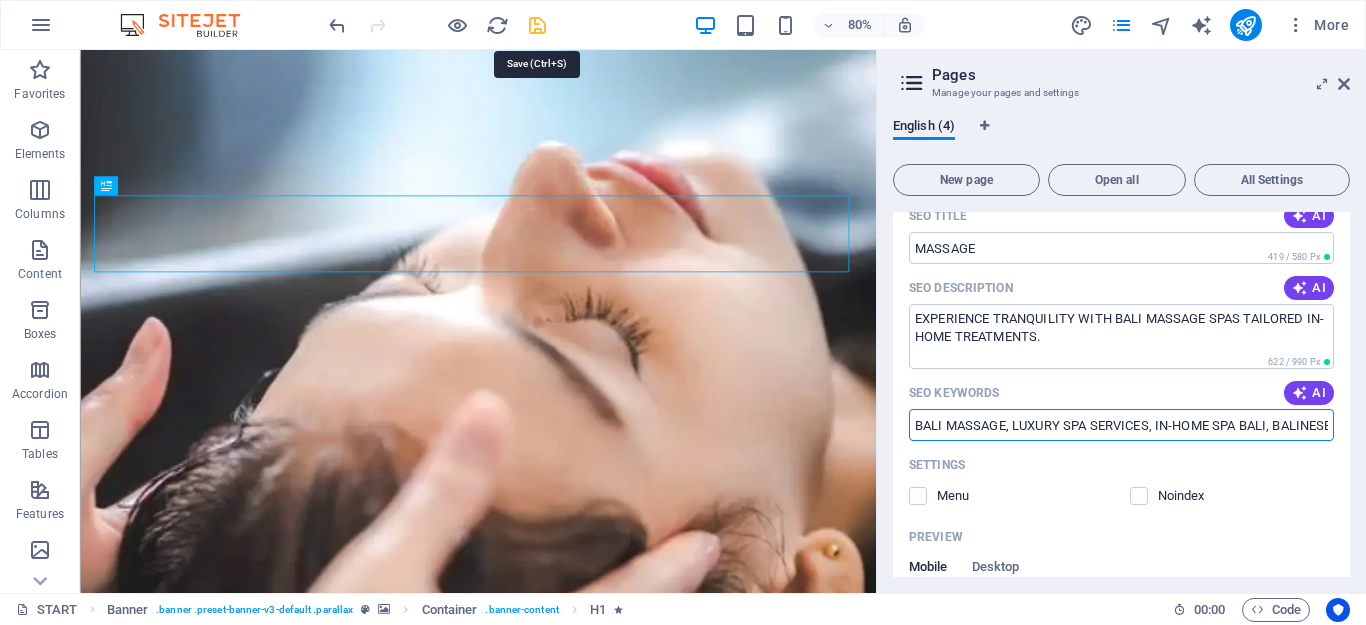 type on "BALI MASSAGE, LUXURY SPA SERVICES, IN-HOME SPA BALI, BALINESE MASSAGE, CANGGU SPA EXPERIENCE, TRANQUILITY AND CARE BALI" 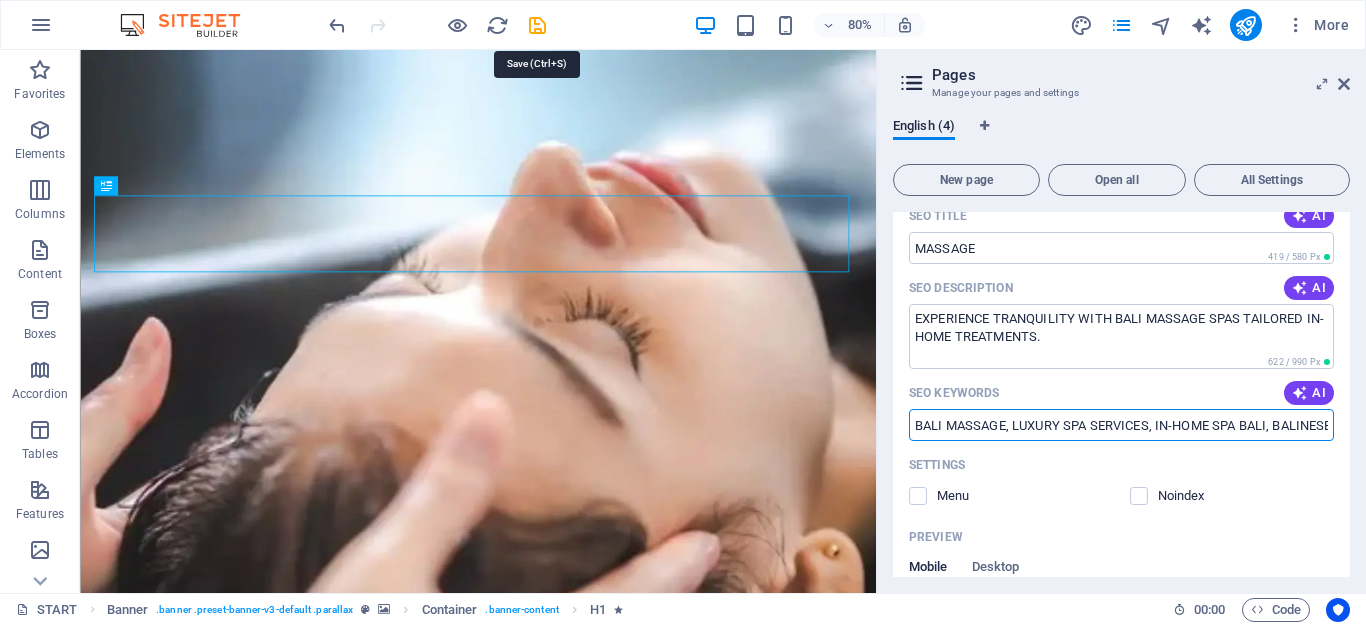 click at bounding box center (537, 25) 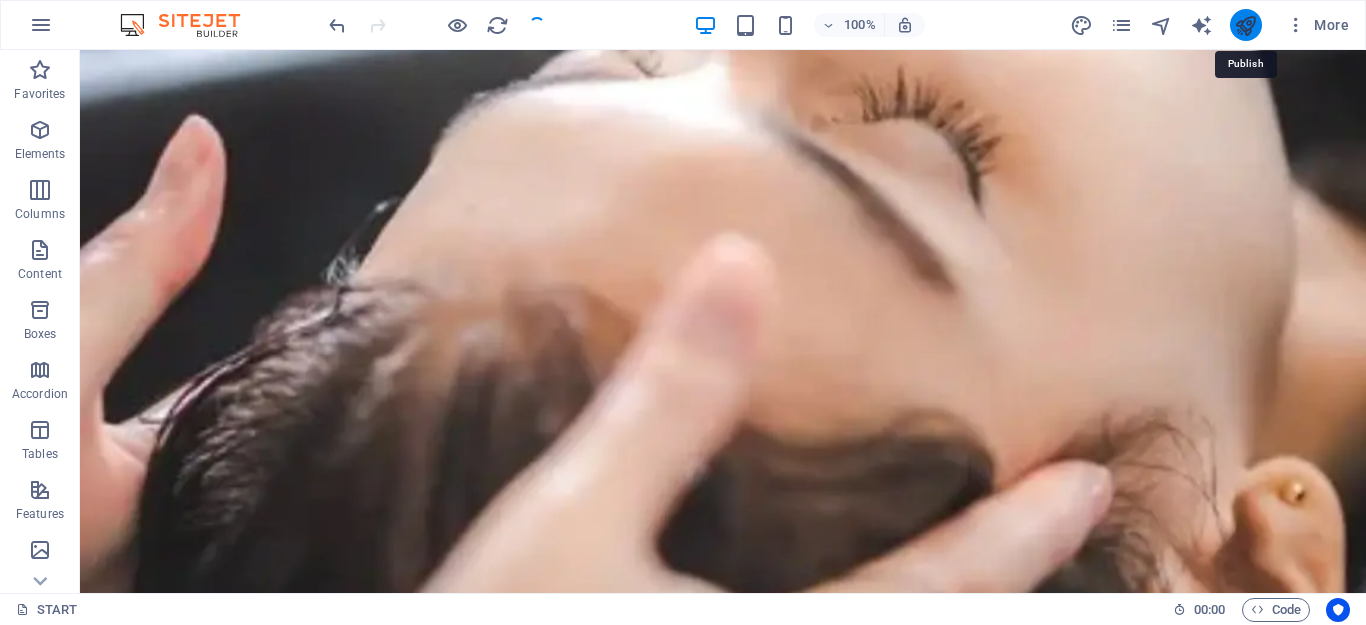 click at bounding box center (1245, 25) 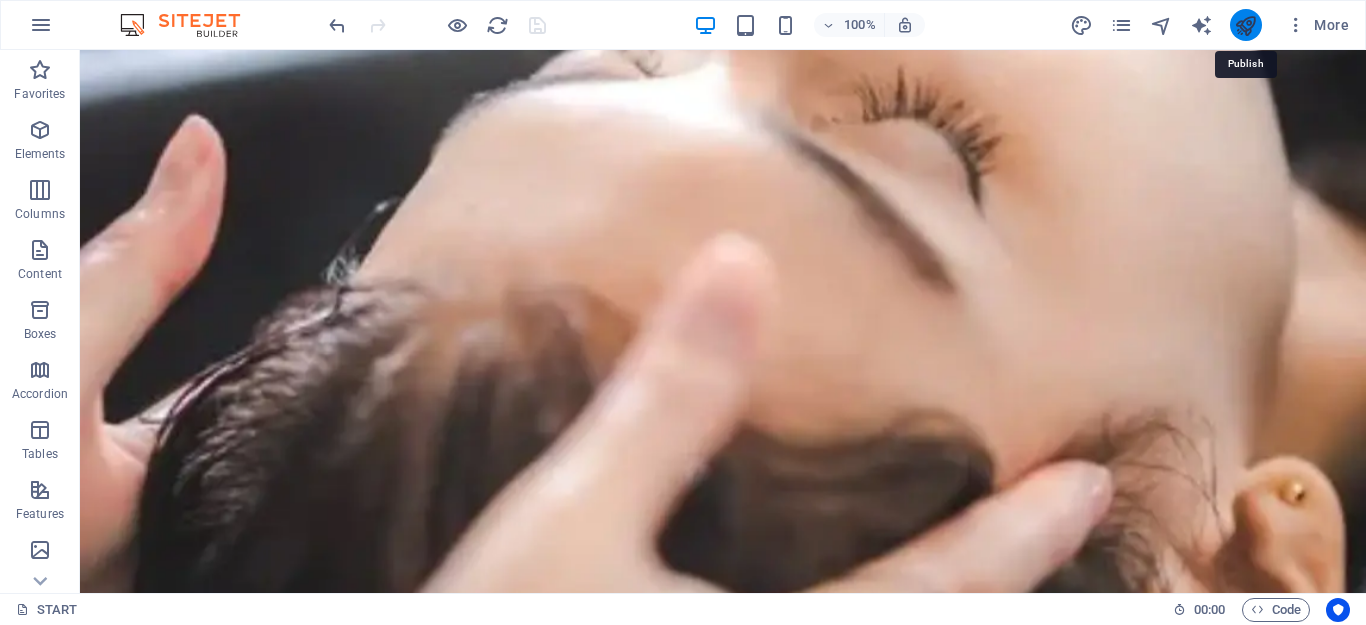 click at bounding box center (1245, 25) 